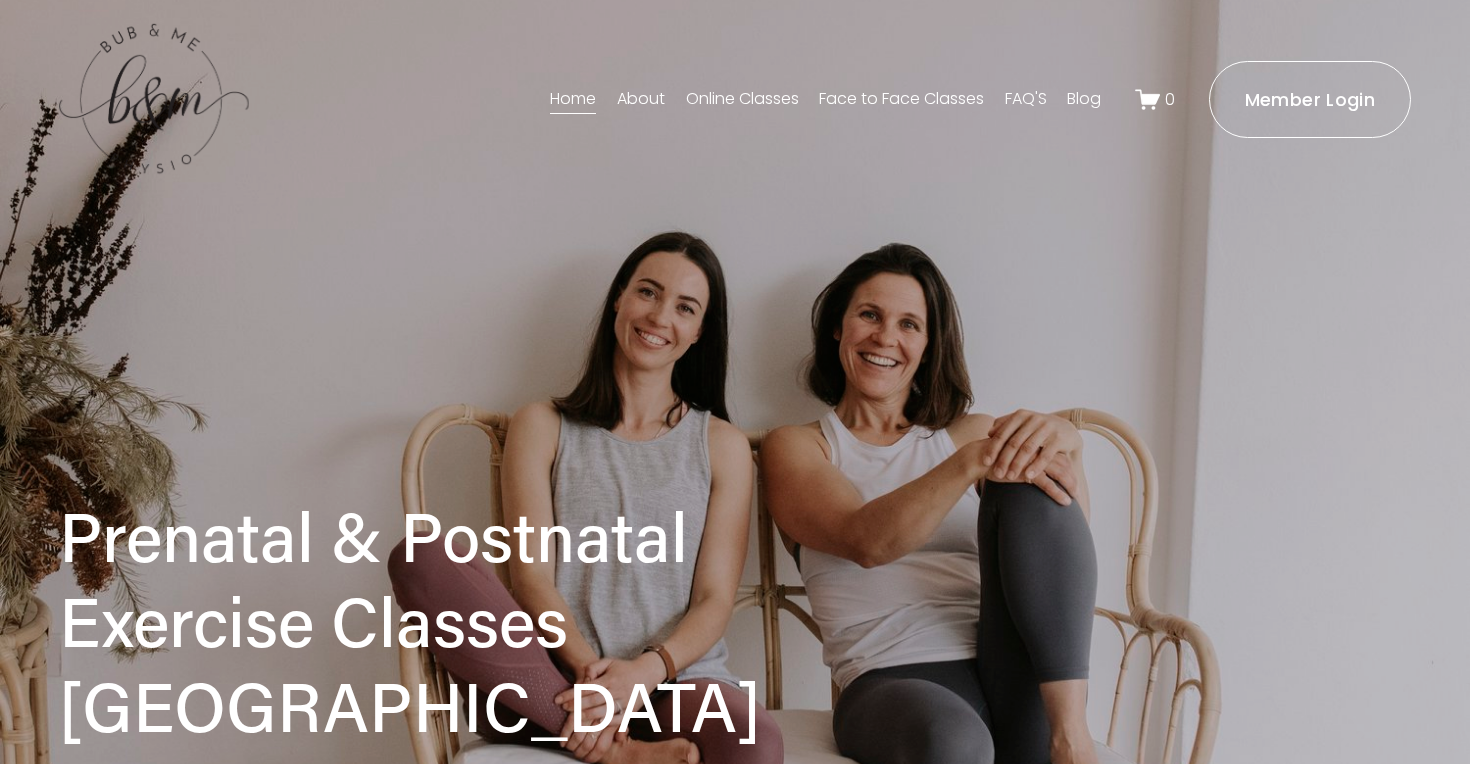 scroll, scrollTop: 0, scrollLeft: 0, axis: both 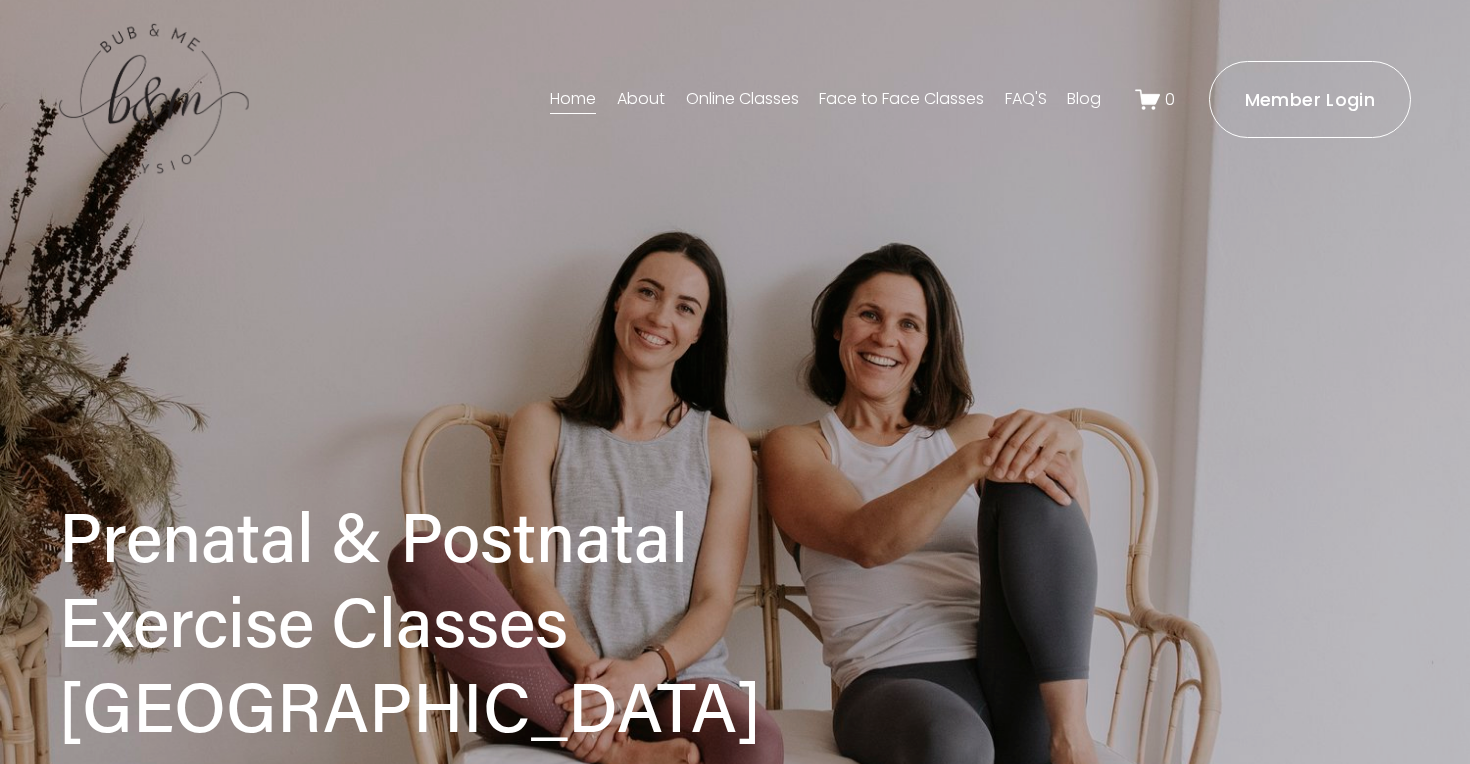 click on "About" at bounding box center [641, 100] 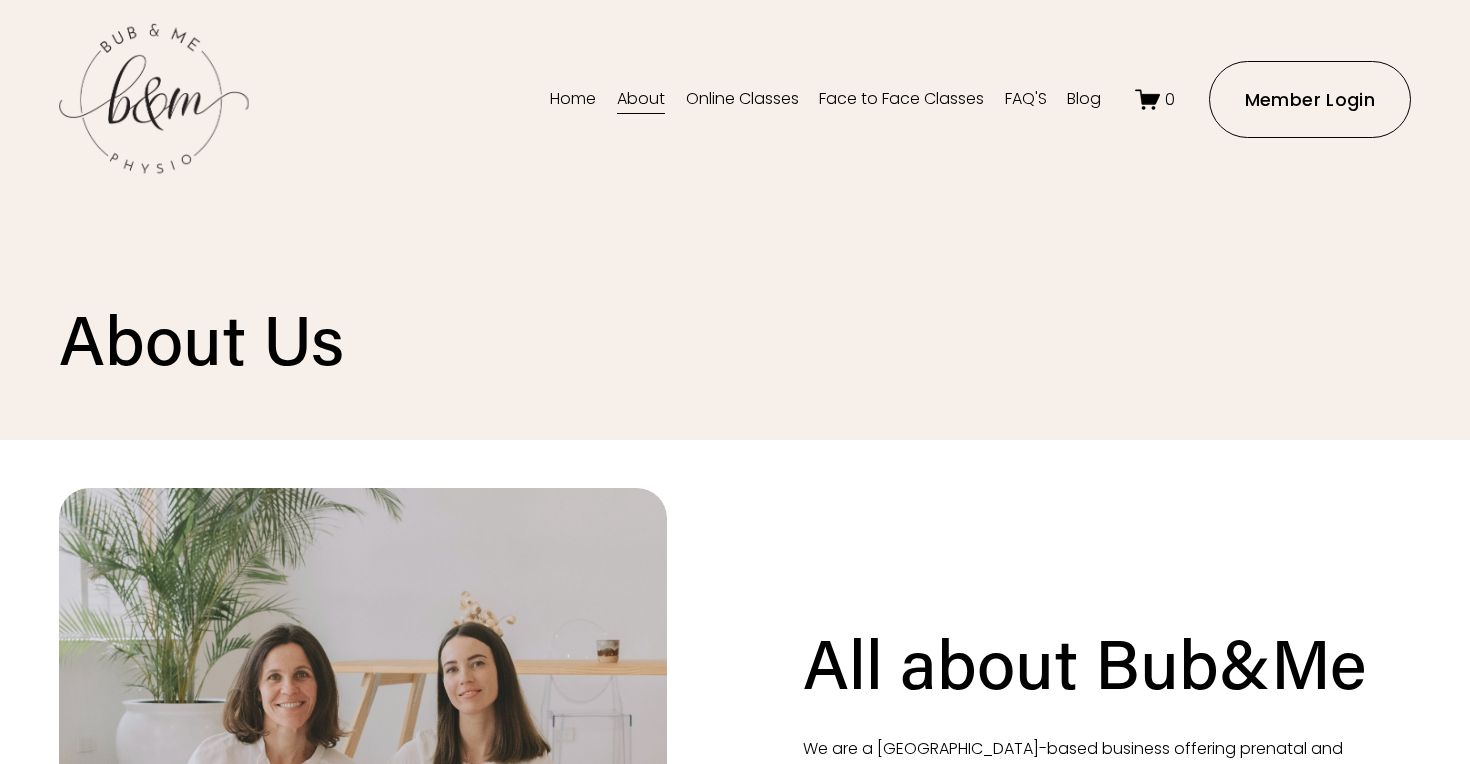 scroll, scrollTop: 0, scrollLeft: 0, axis: both 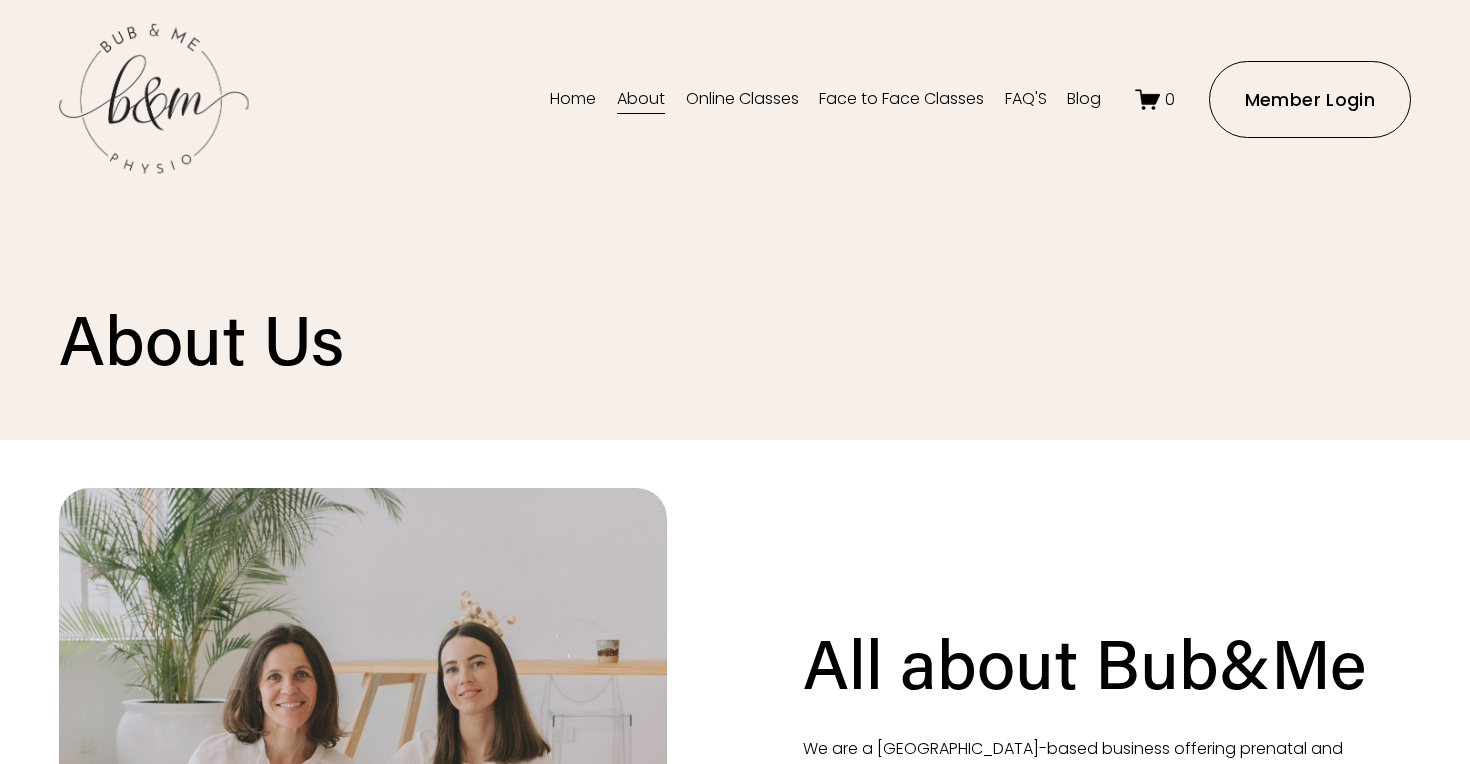 click on "Online Classes" at bounding box center [742, 100] 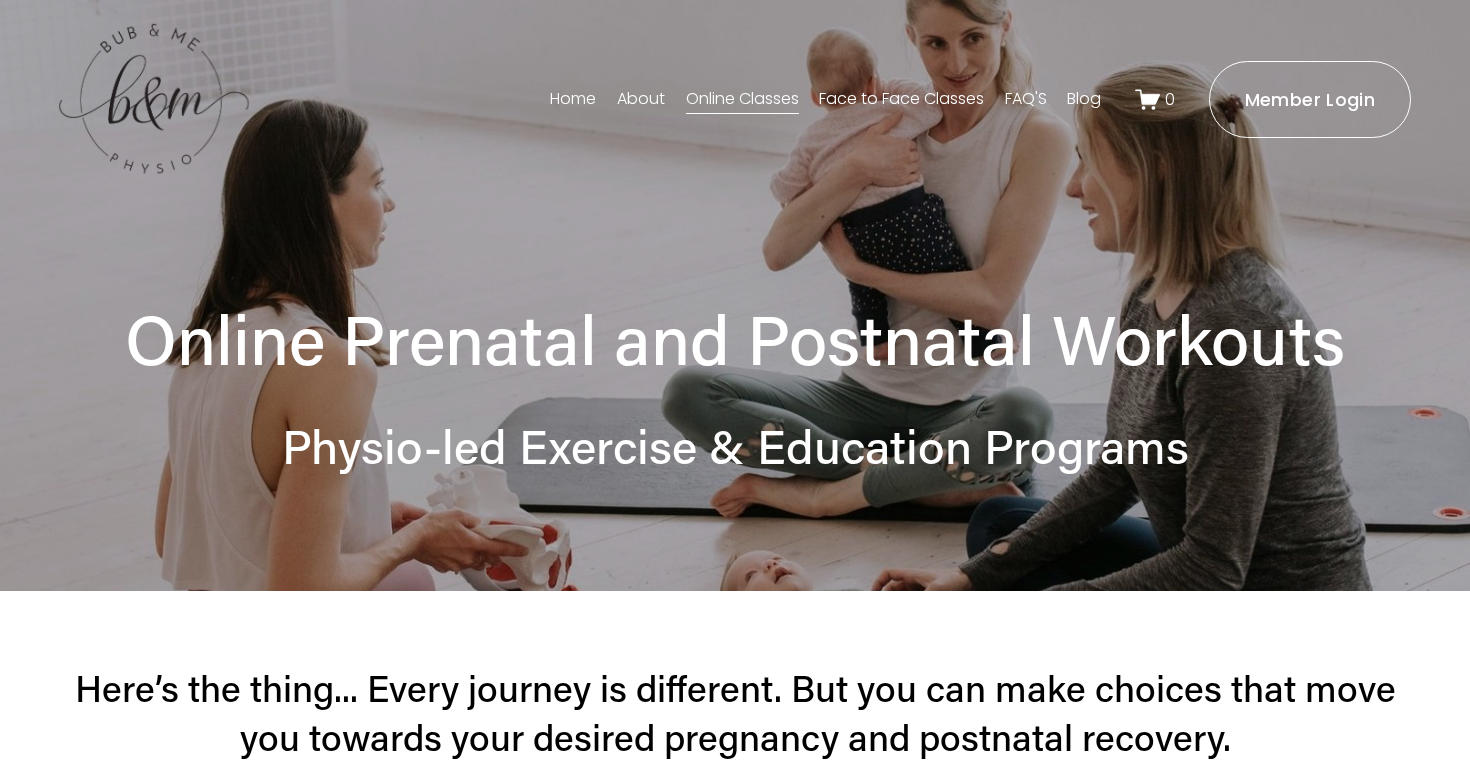 scroll, scrollTop: 0, scrollLeft: 0, axis: both 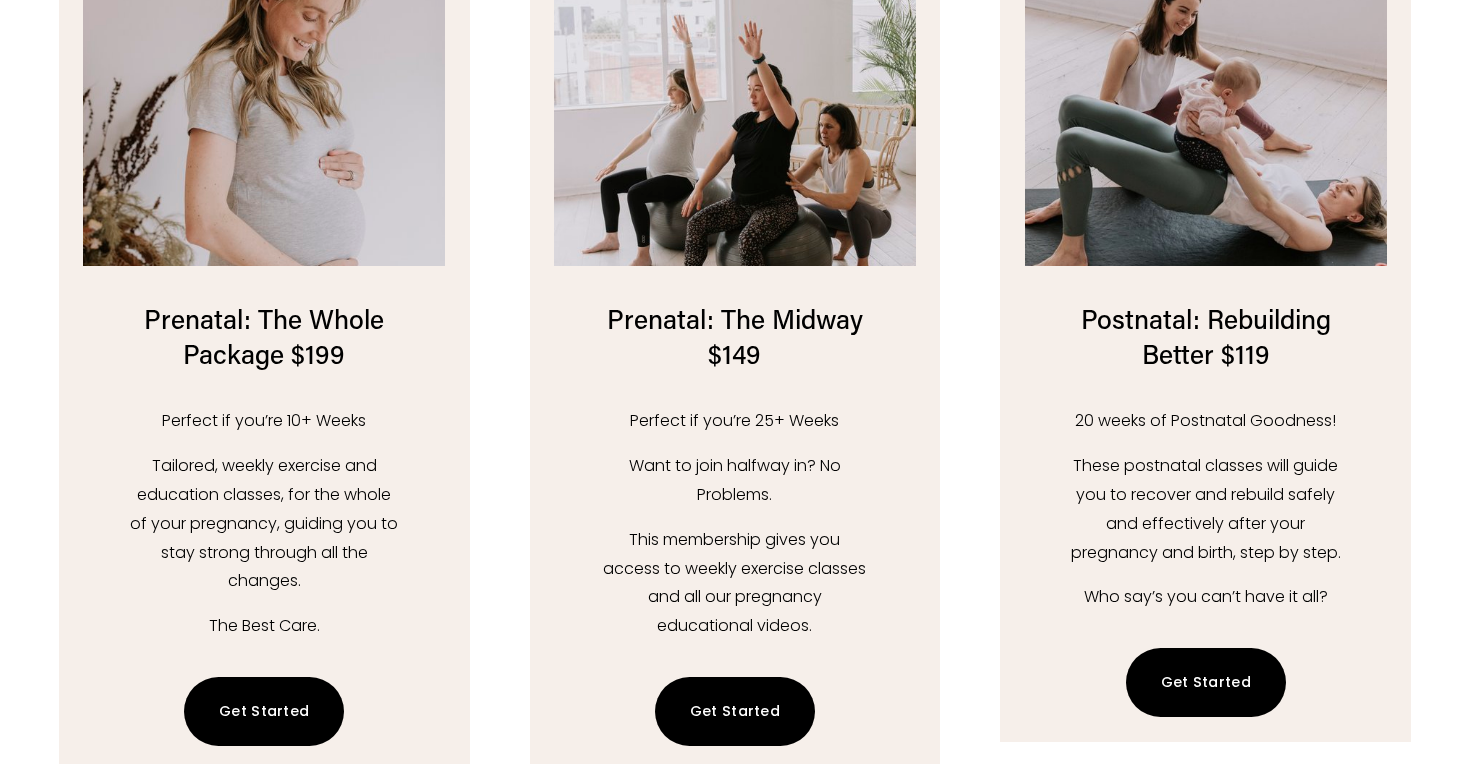 click on "Get Started" 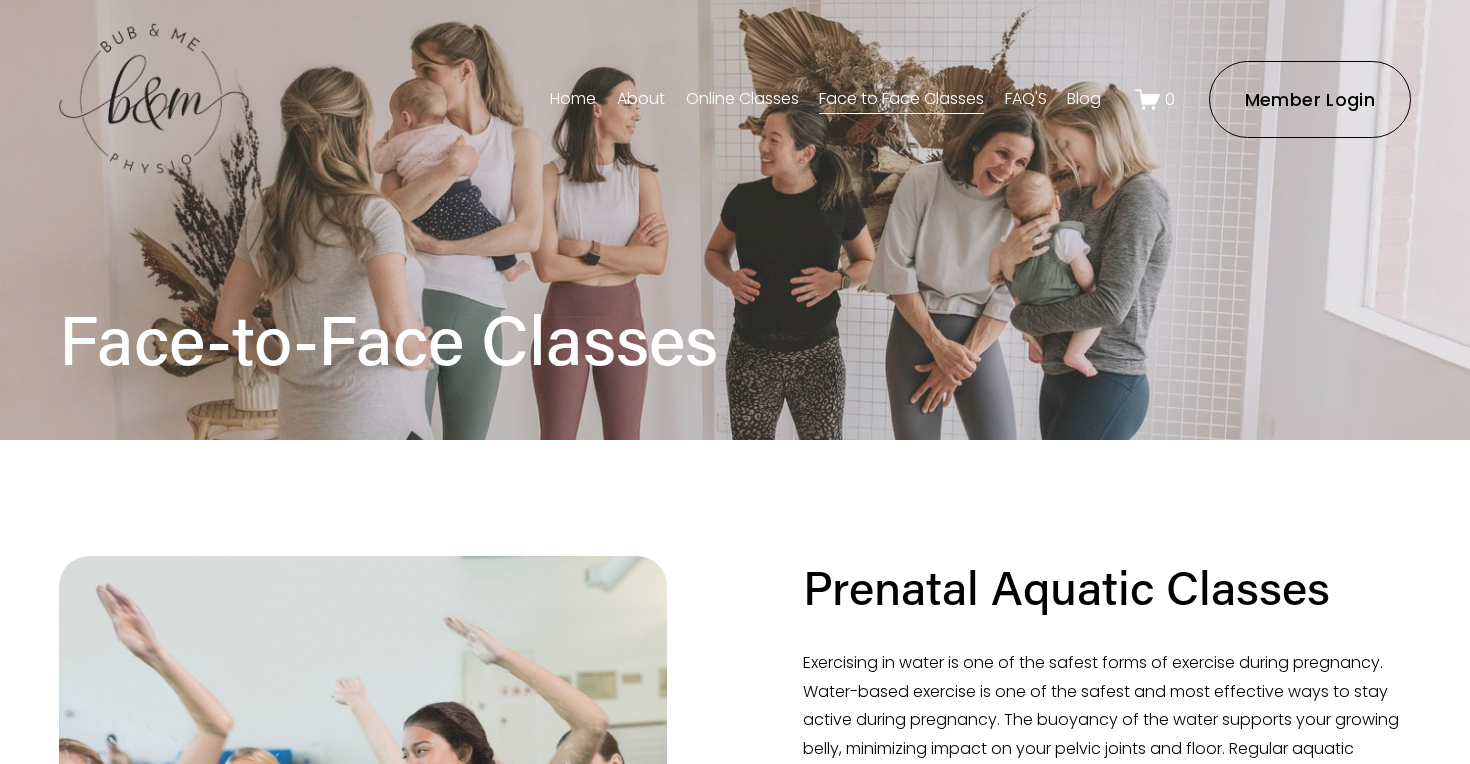 scroll, scrollTop: 0, scrollLeft: 0, axis: both 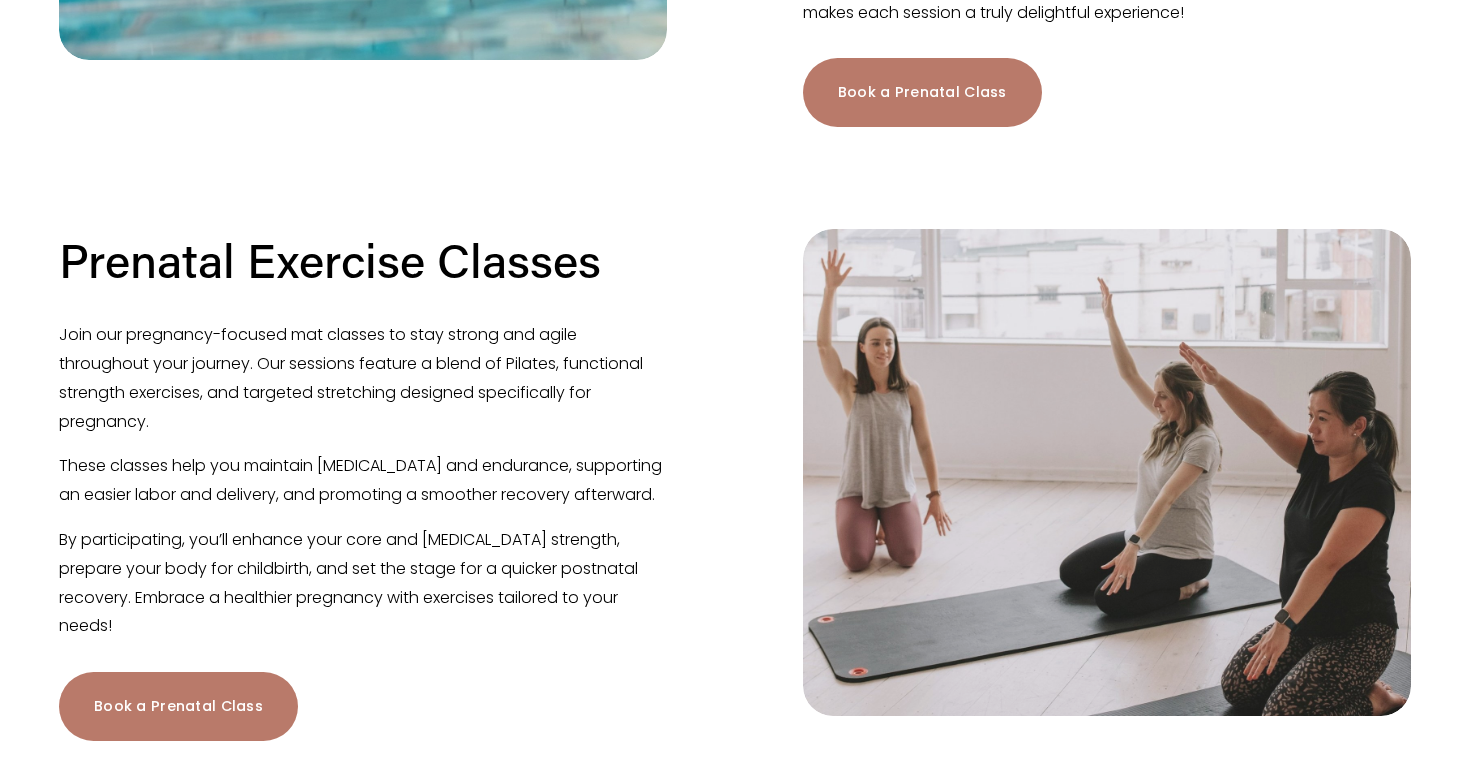 click on "Book a Prenatal Class" at bounding box center [178, 706] 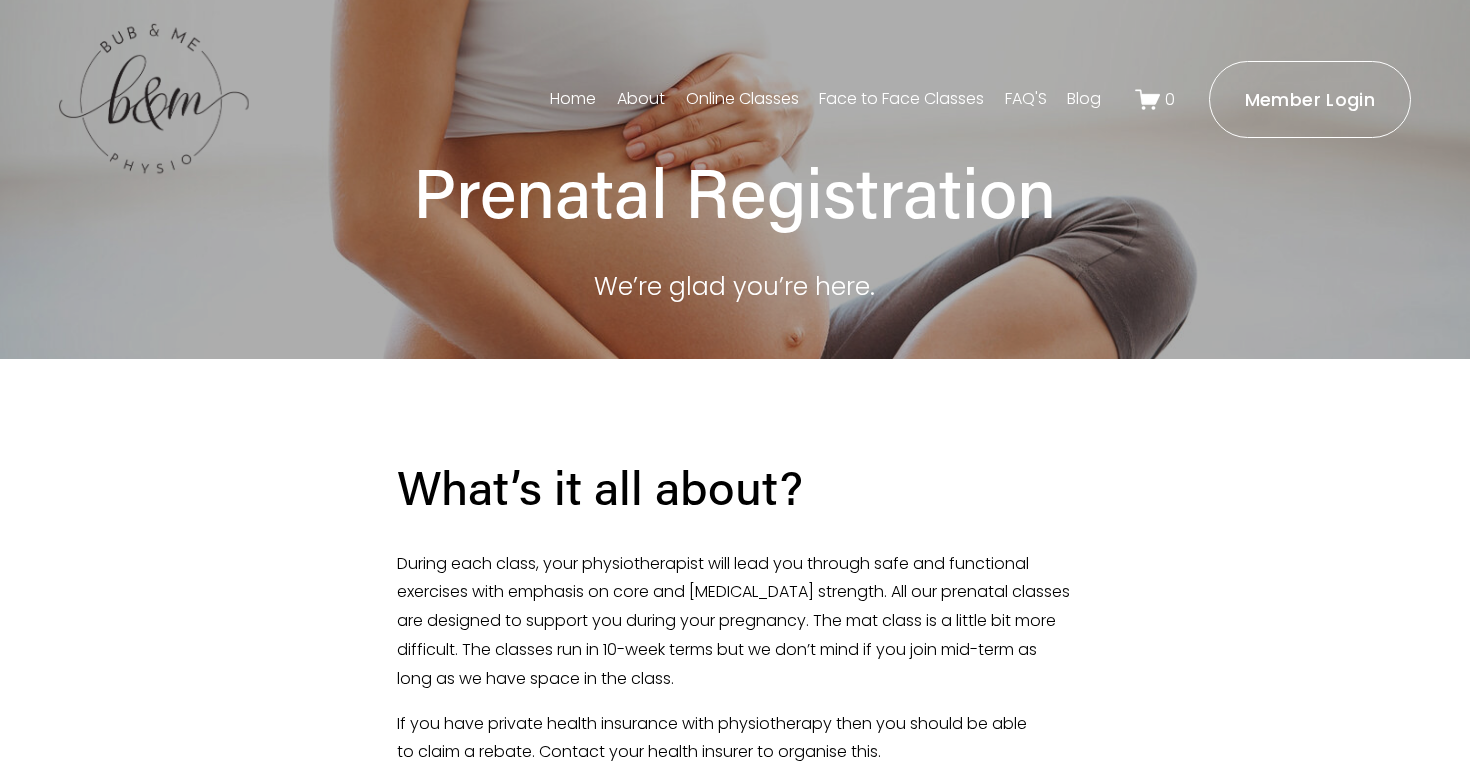 scroll, scrollTop: 0, scrollLeft: 0, axis: both 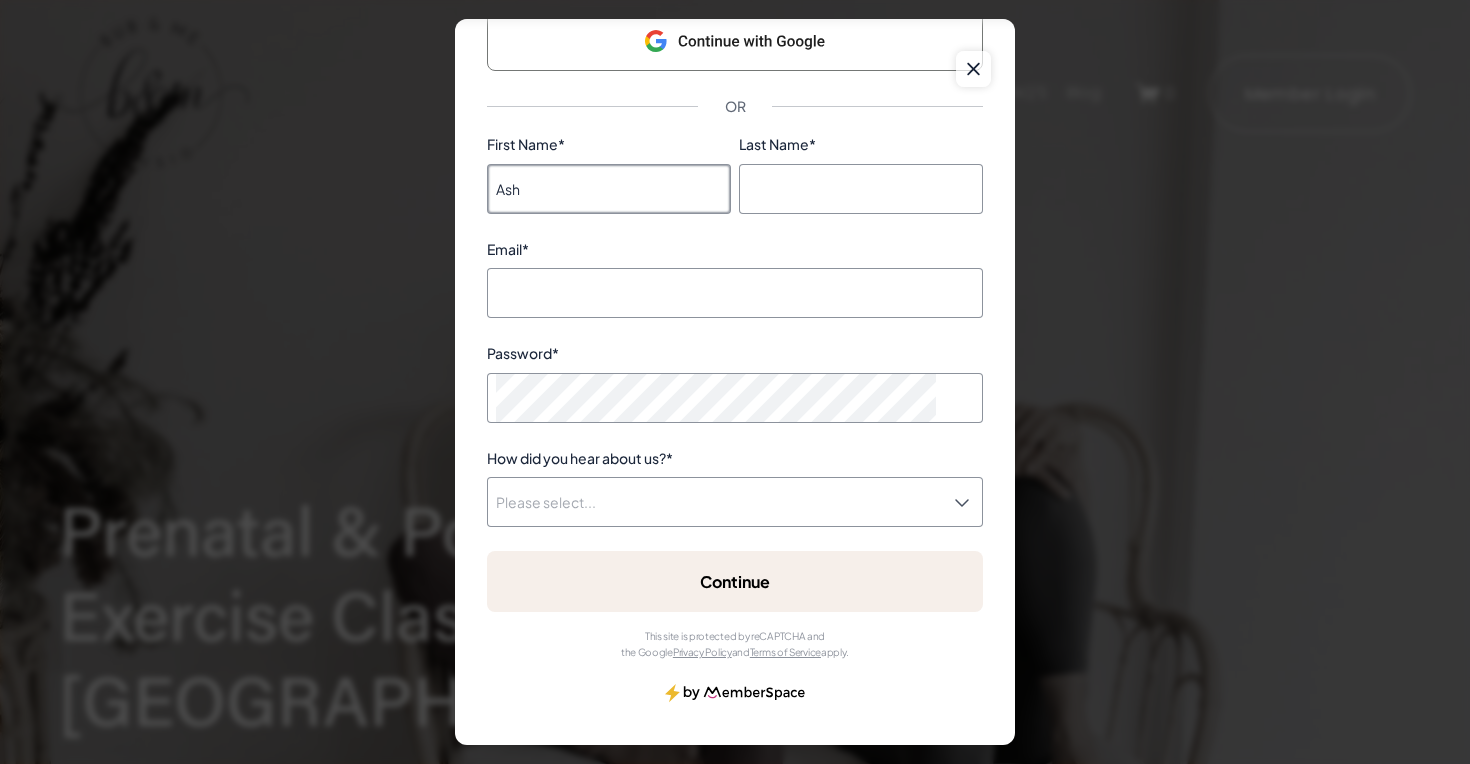type on "Ash" 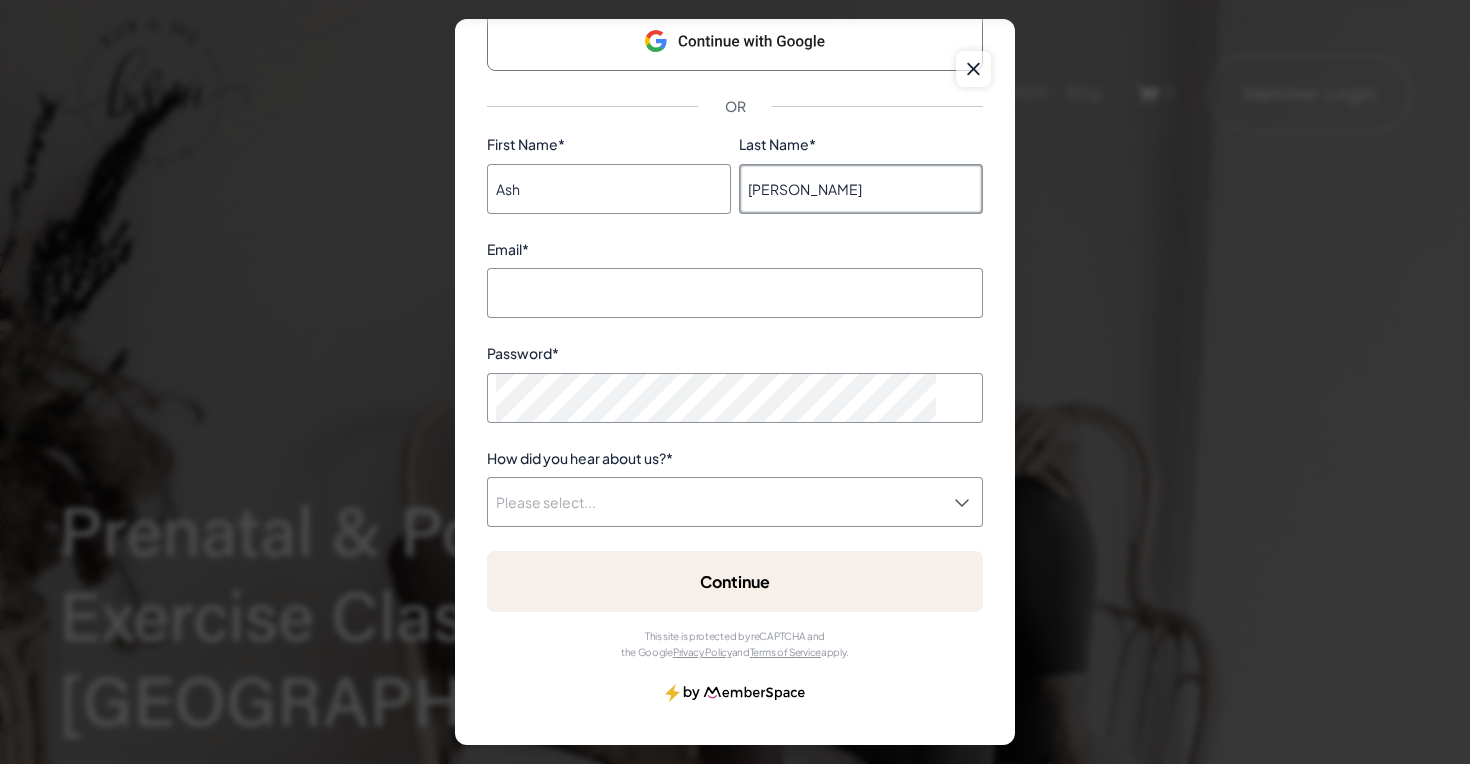type on "Goodwin" 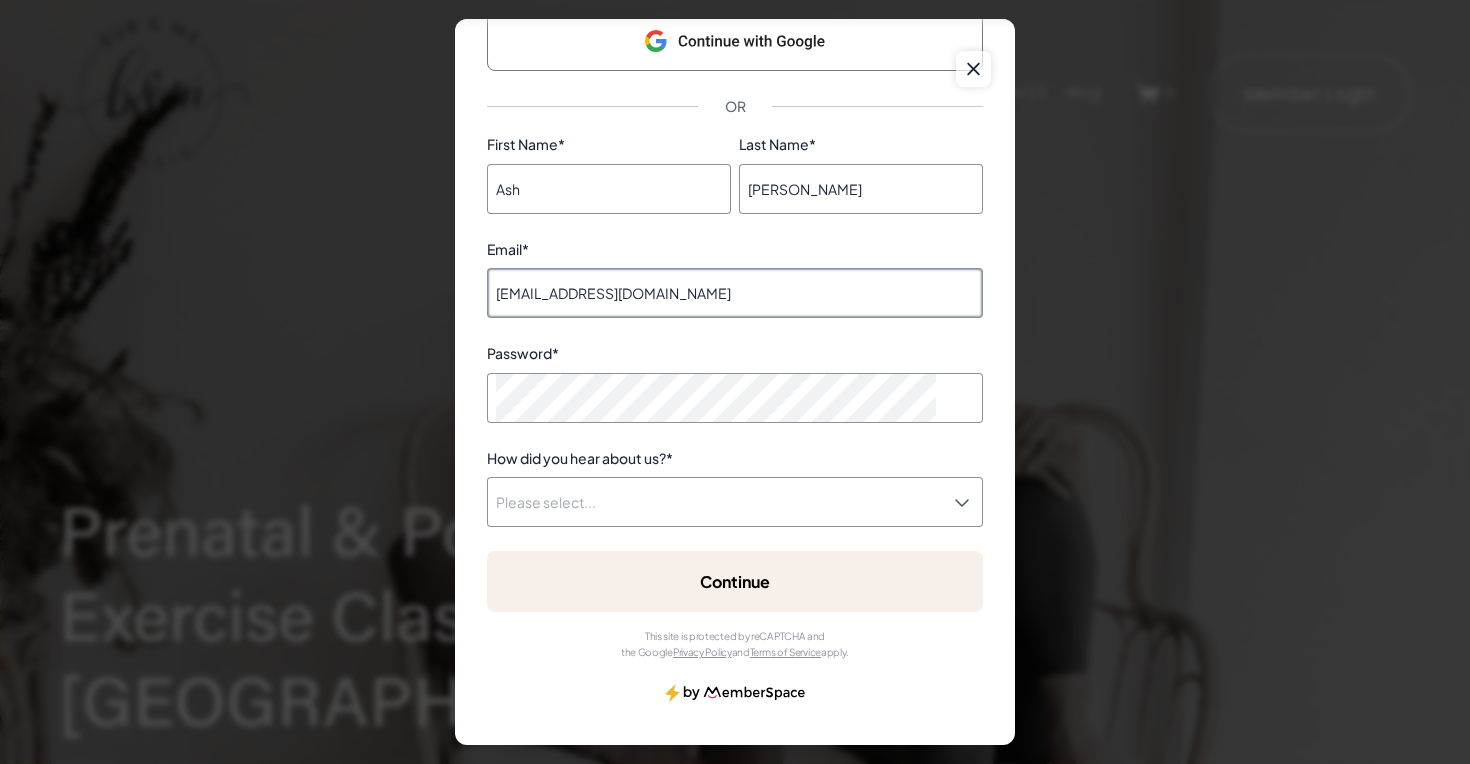 type on "ashgoodwin97@outlook.com" 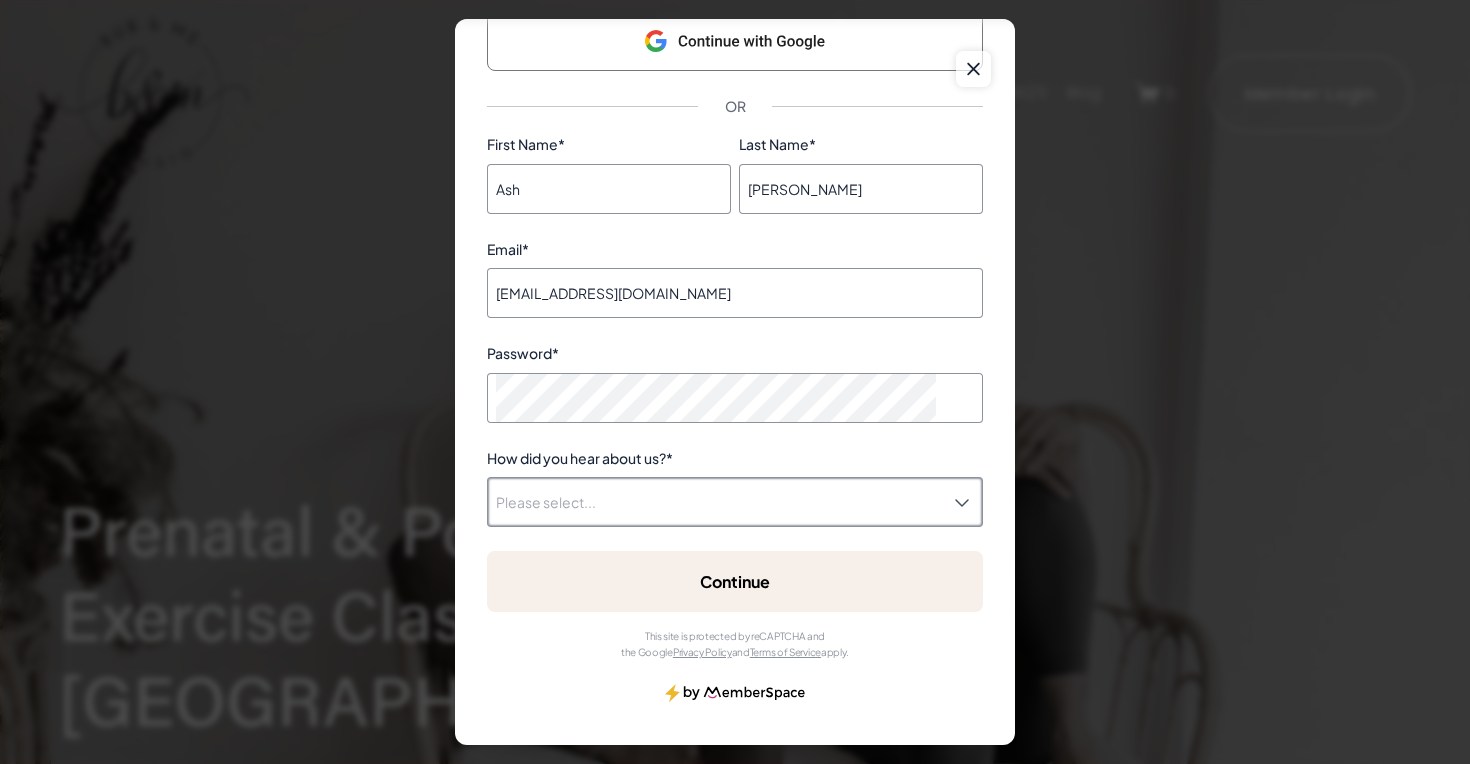 click on "How did you hear about us? *" at bounding box center (721, 502) 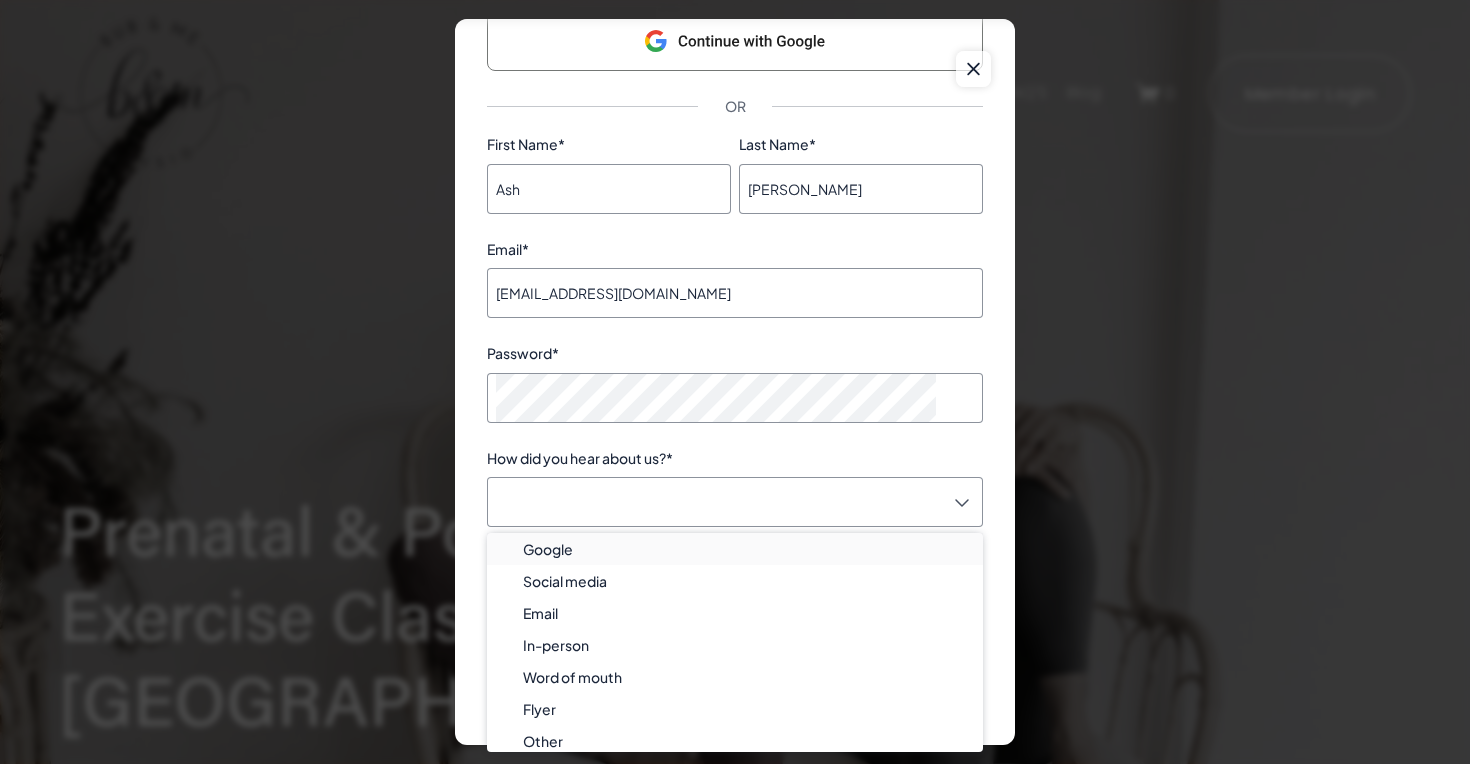 click on "Google" at bounding box center (548, 549) 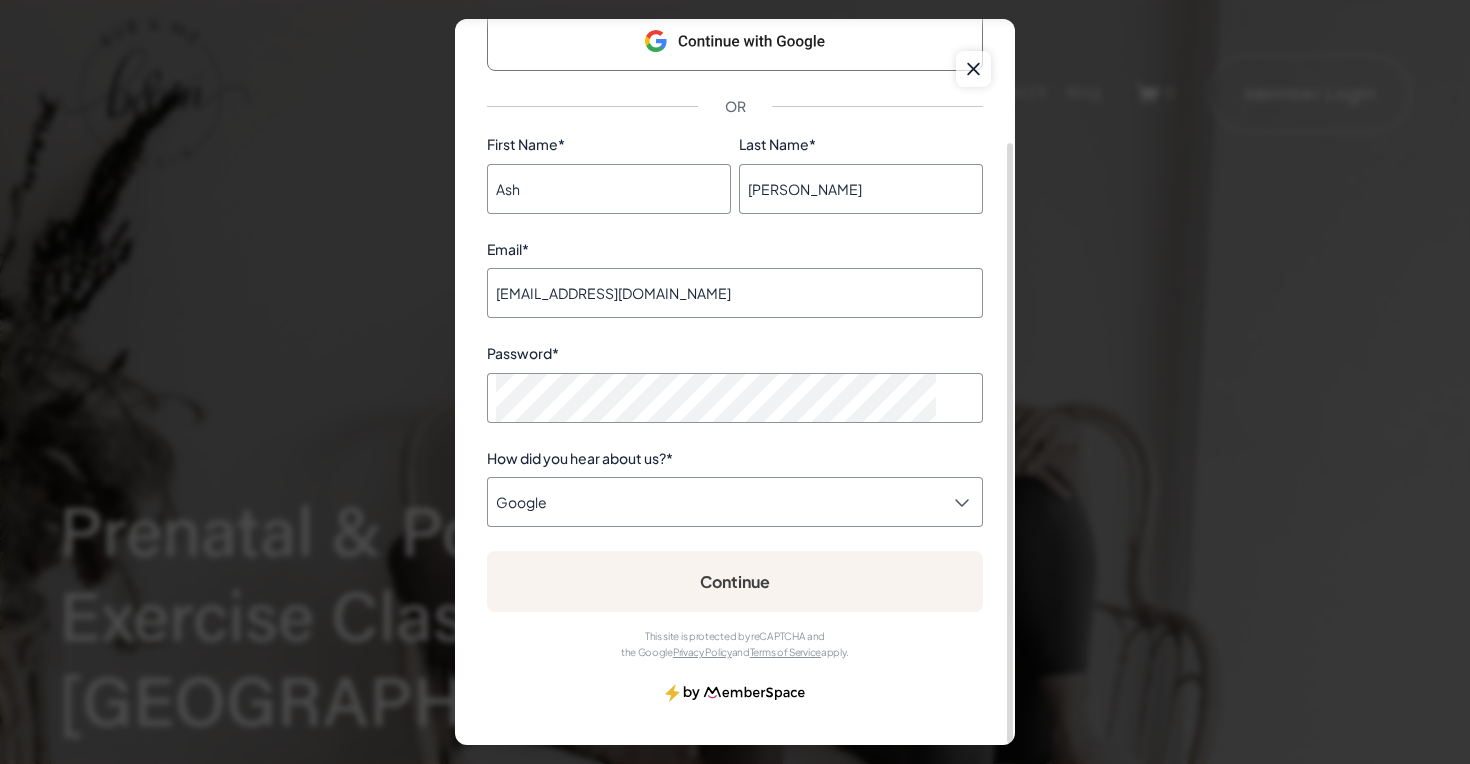 click on "Continue" at bounding box center [735, 581] 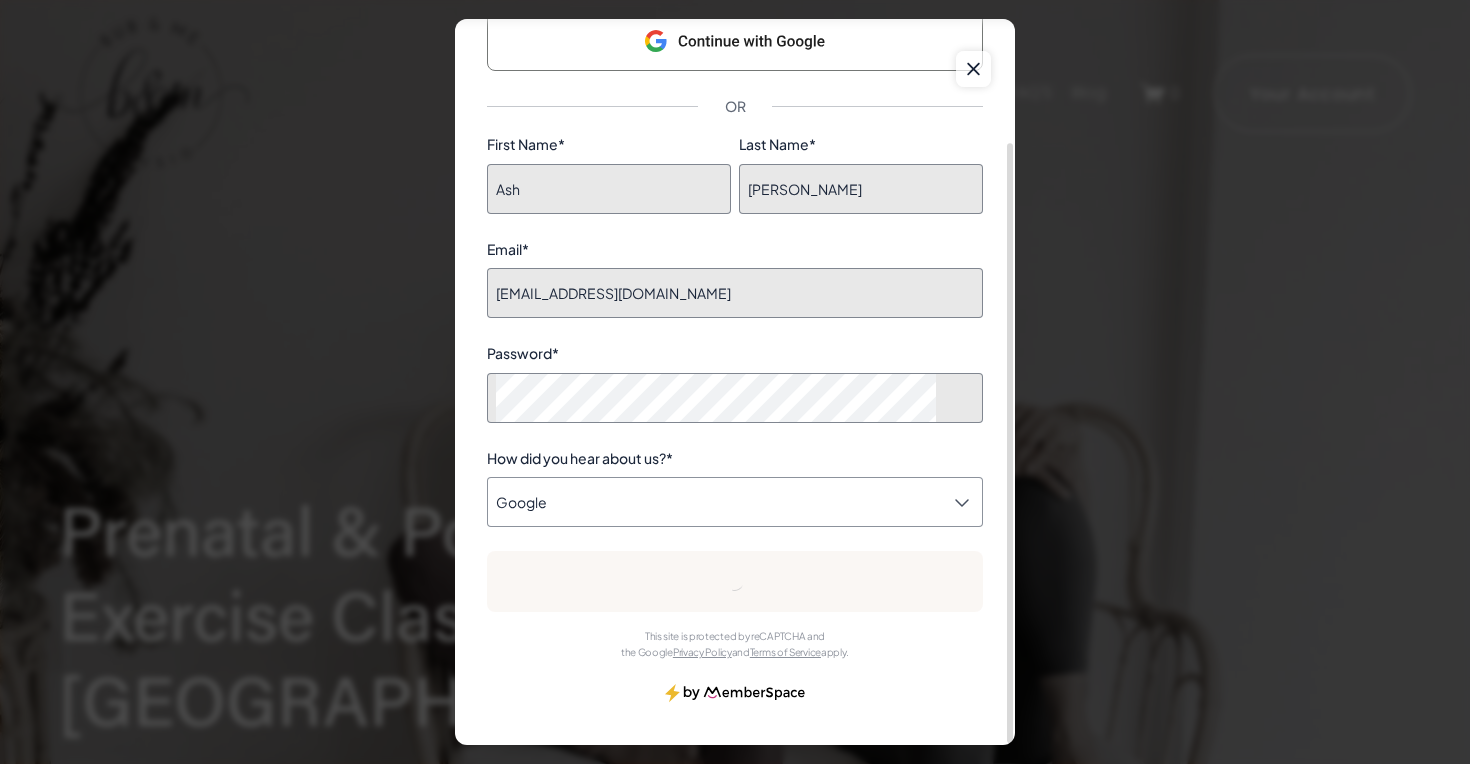 scroll, scrollTop: 0, scrollLeft: 0, axis: both 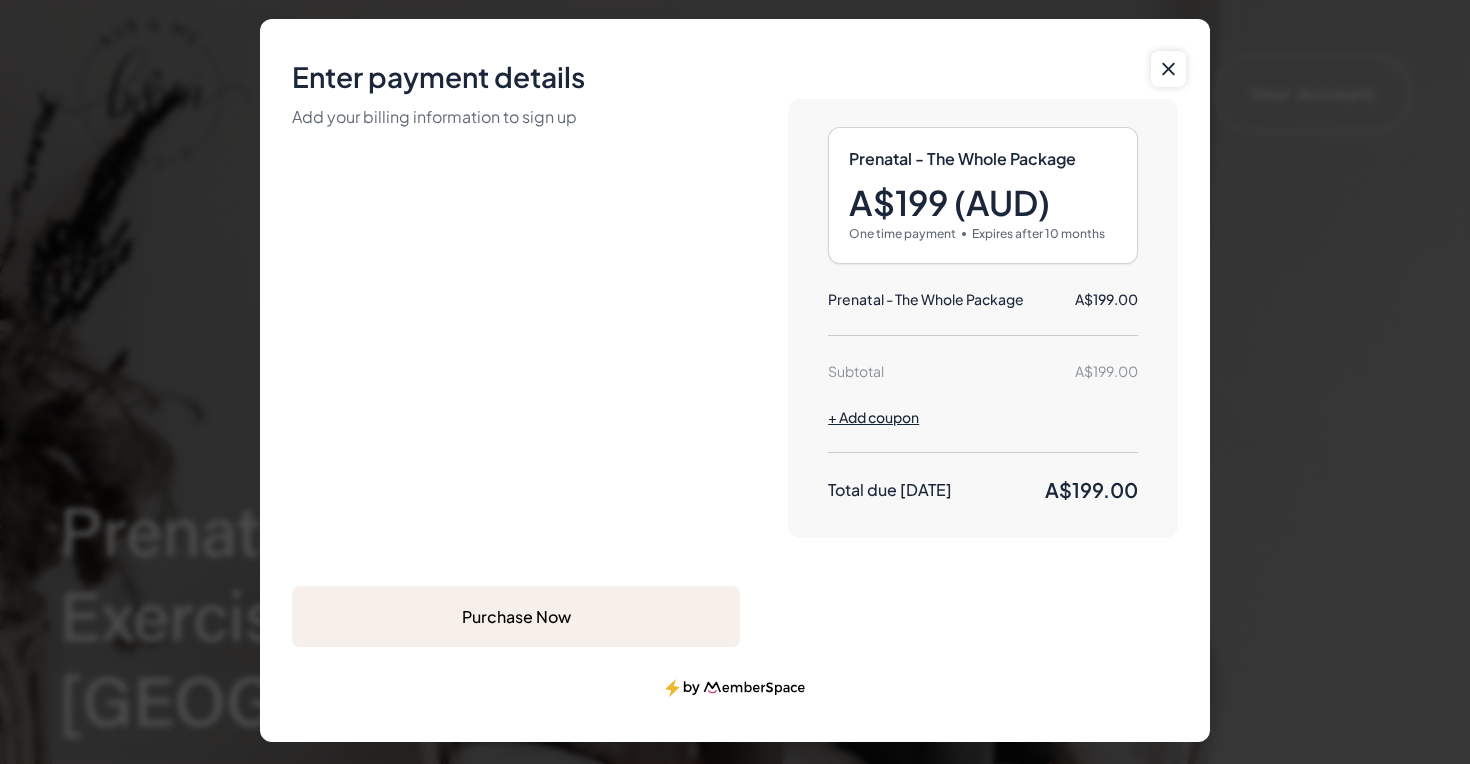 click at bounding box center (1168, 69) 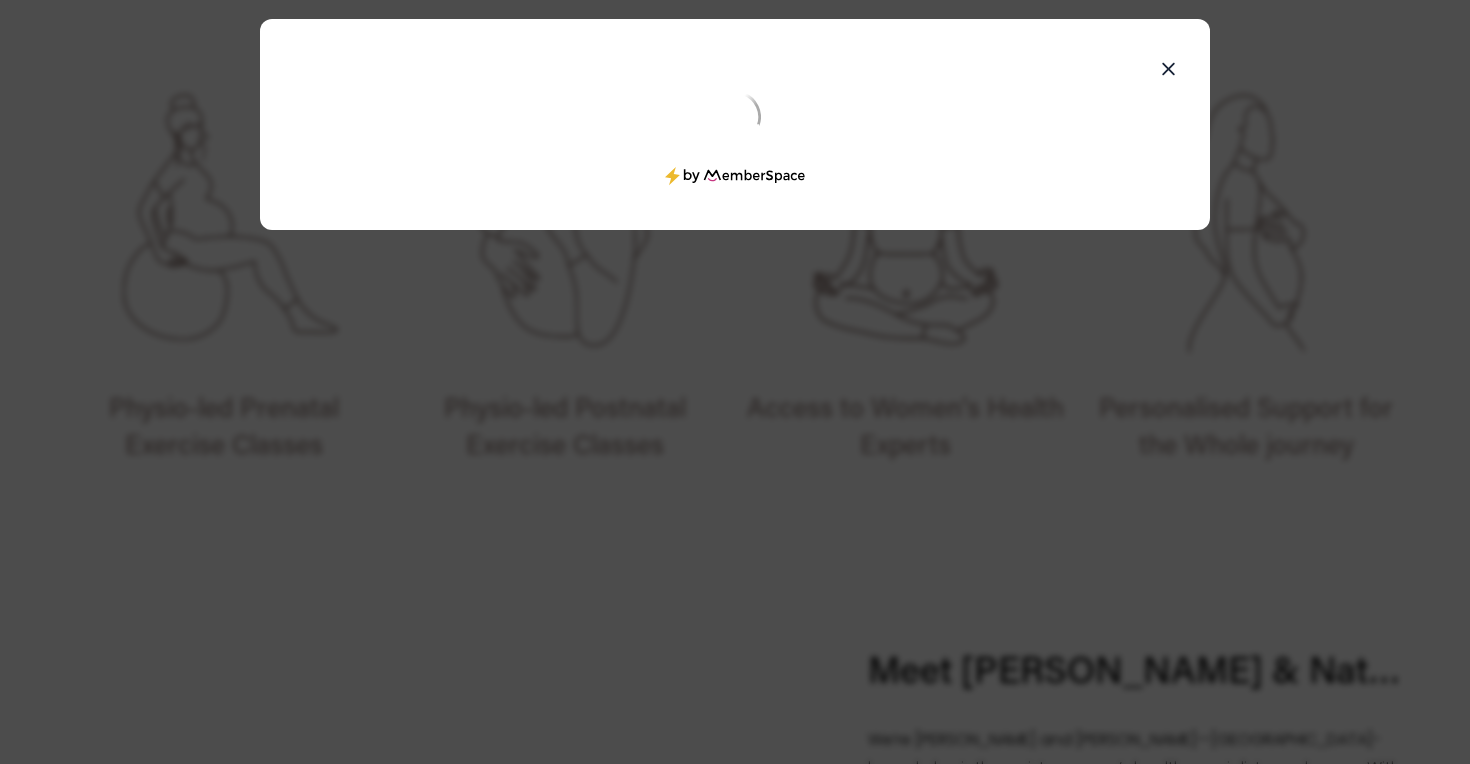 scroll, scrollTop: 1017, scrollLeft: 0, axis: vertical 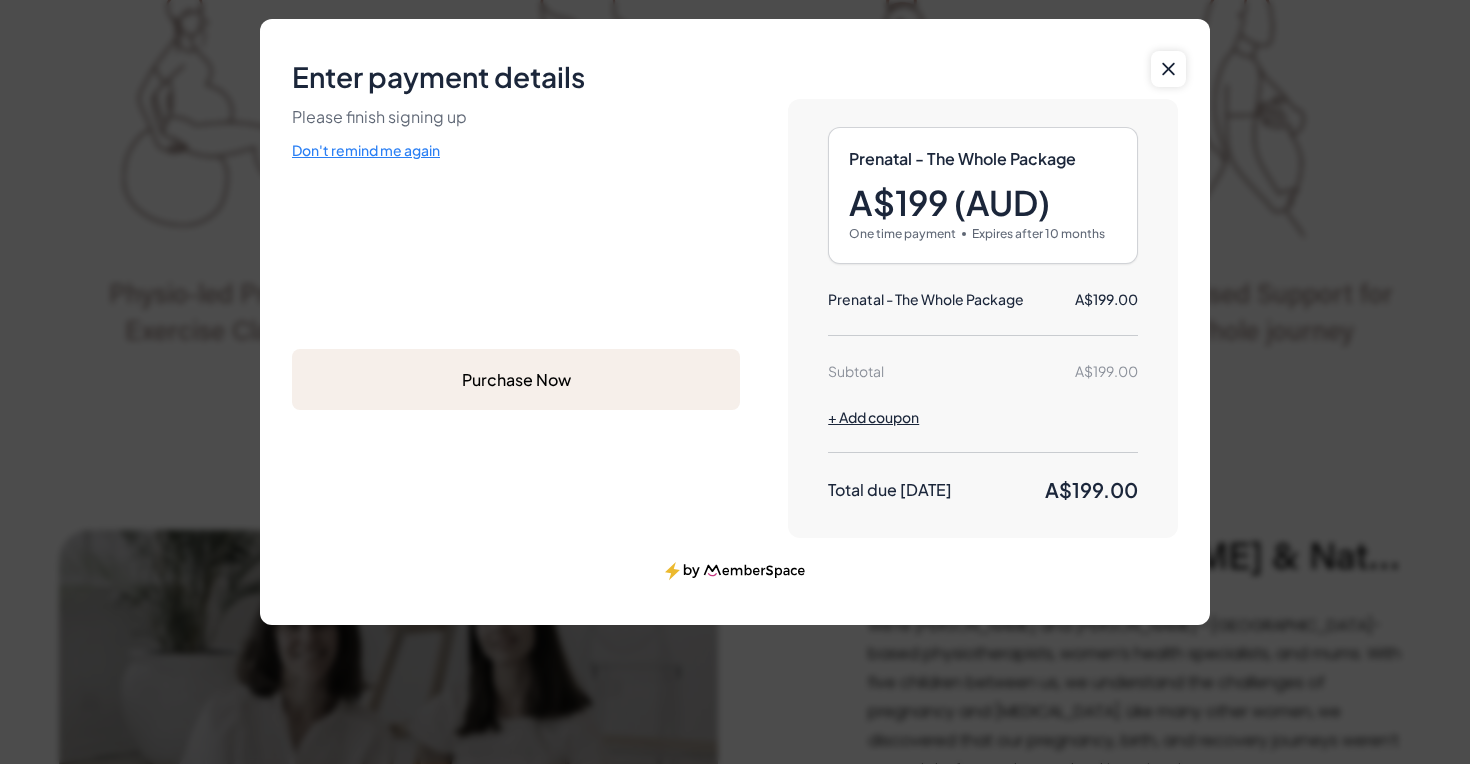 click 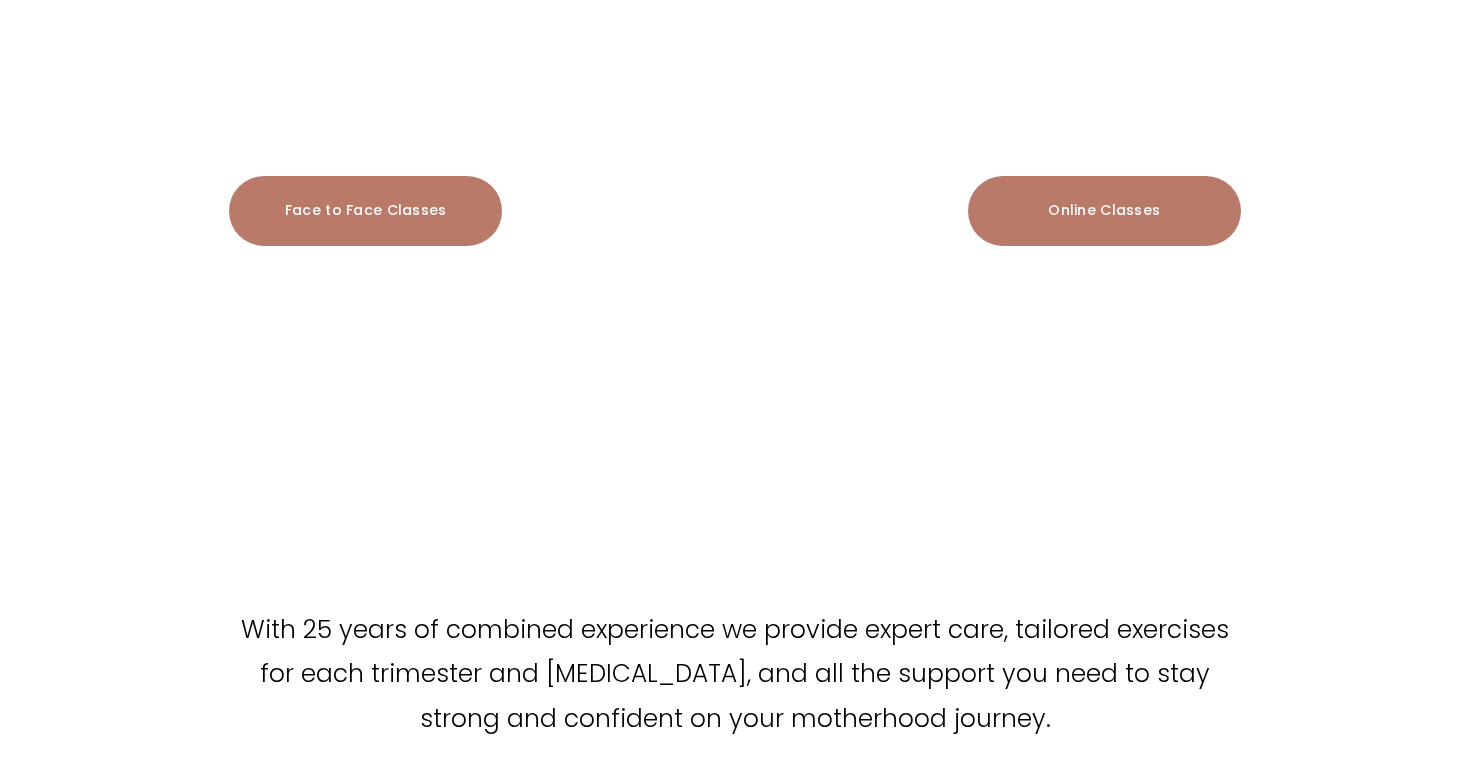 scroll, scrollTop: 2401, scrollLeft: 0, axis: vertical 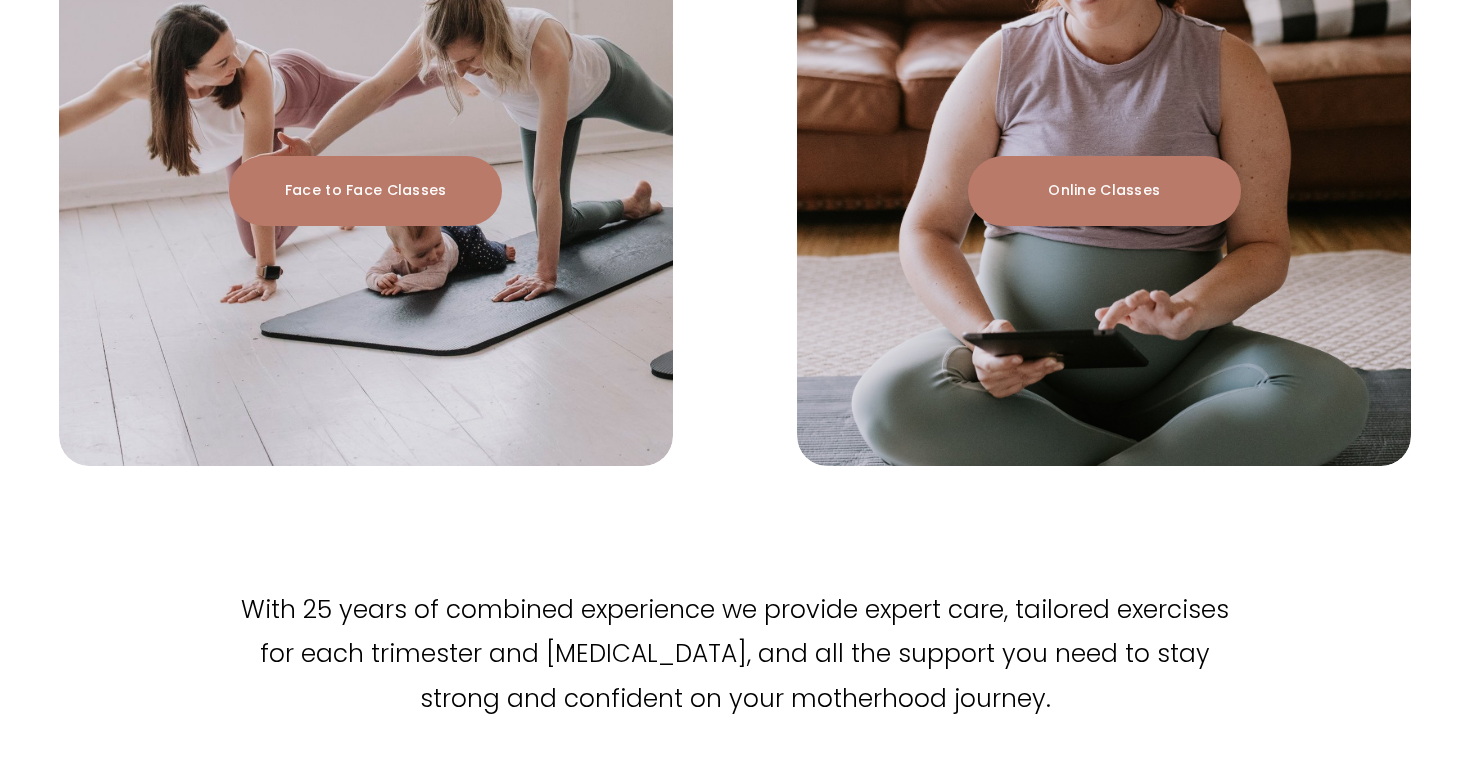 click on "Online Classes" at bounding box center [1104, 190] 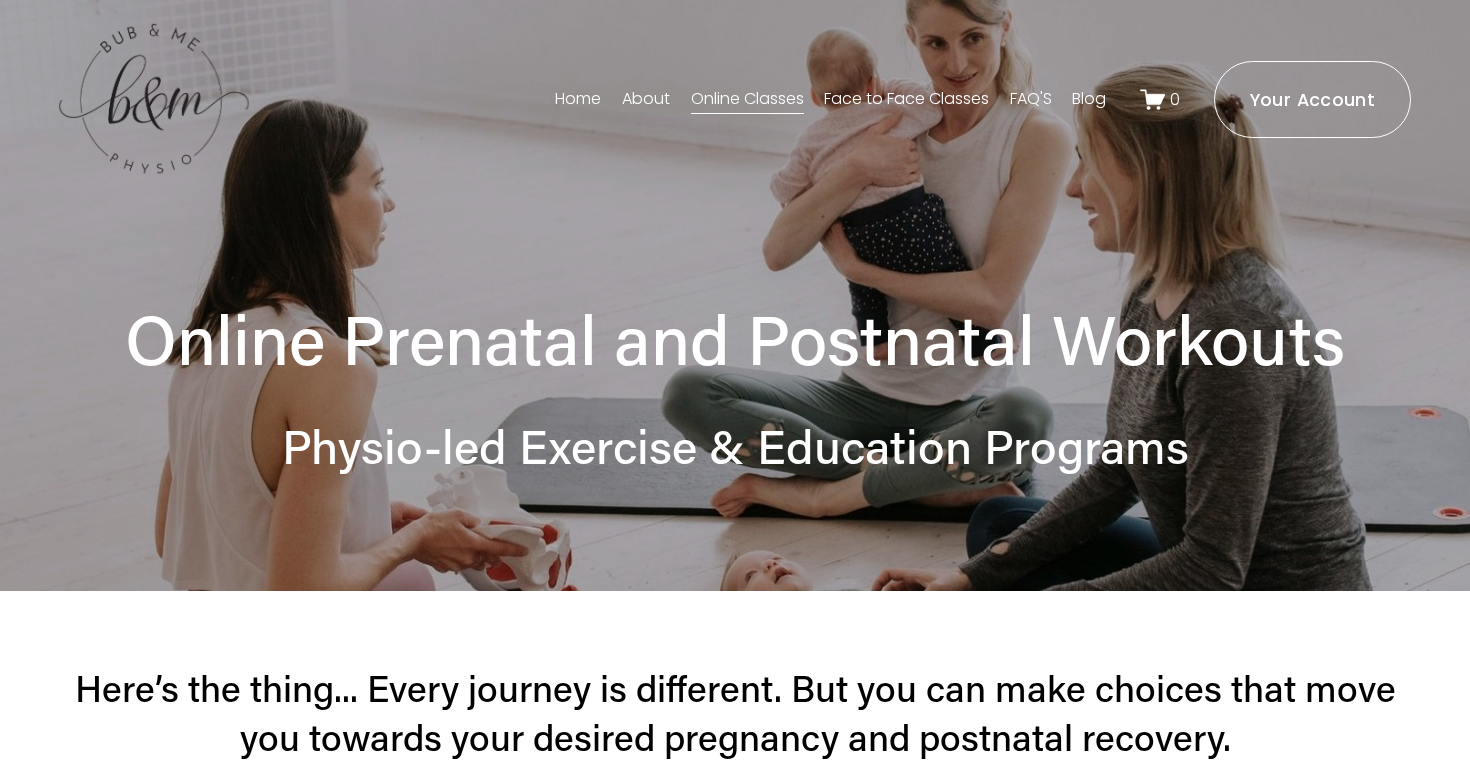 scroll, scrollTop: 0, scrollLeft: 0, axis: both 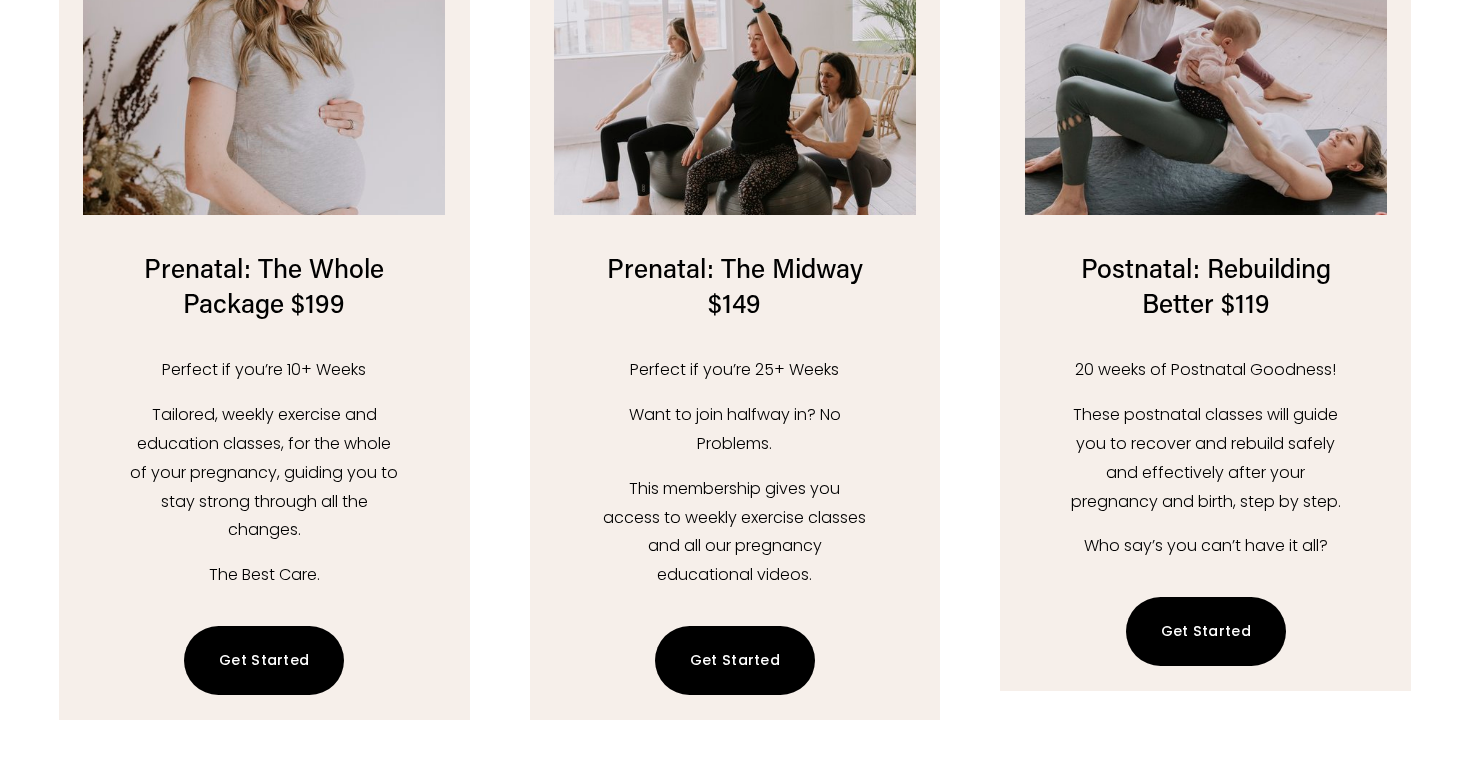 click on "Get Started" 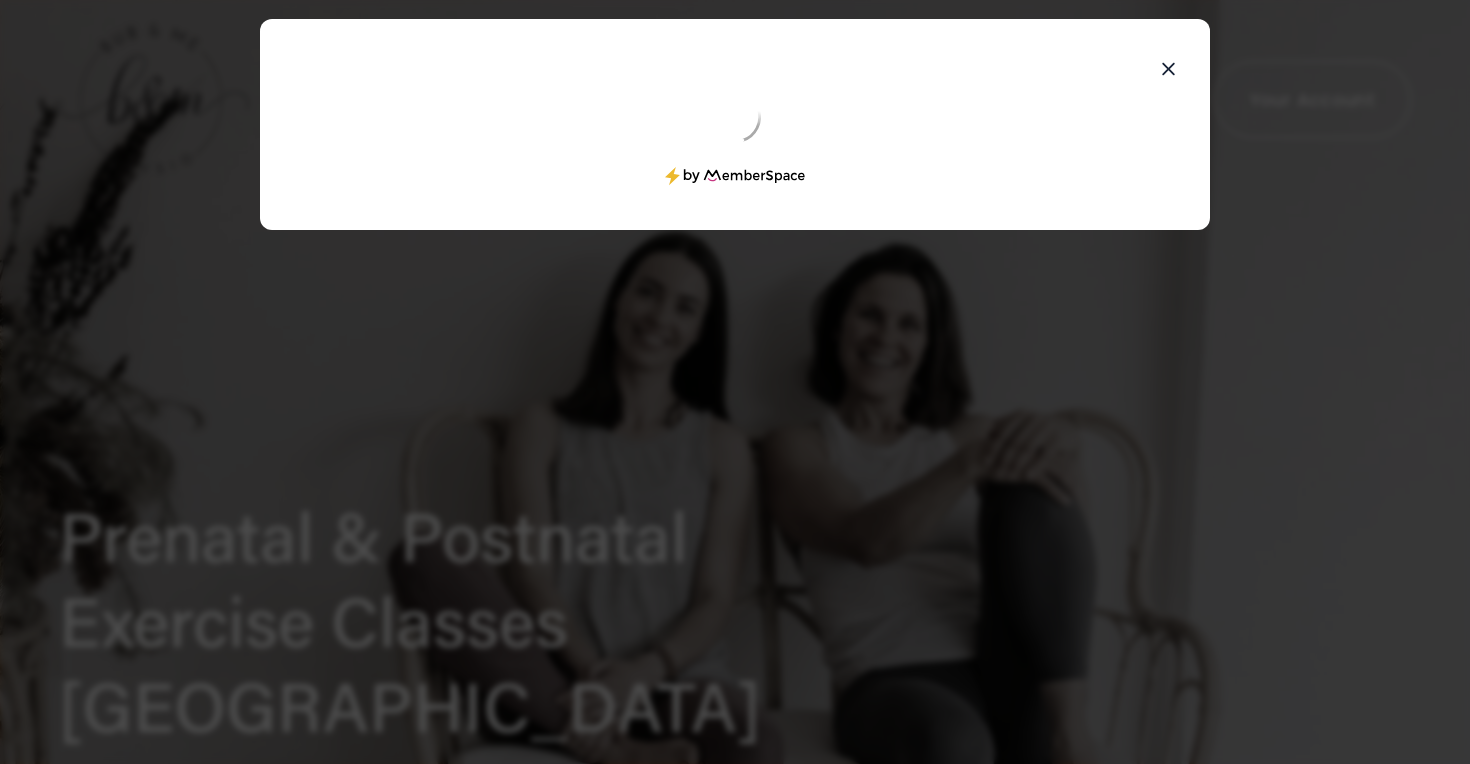 scroll, scrollTop: 0, scrollLeft: 0, axis: both 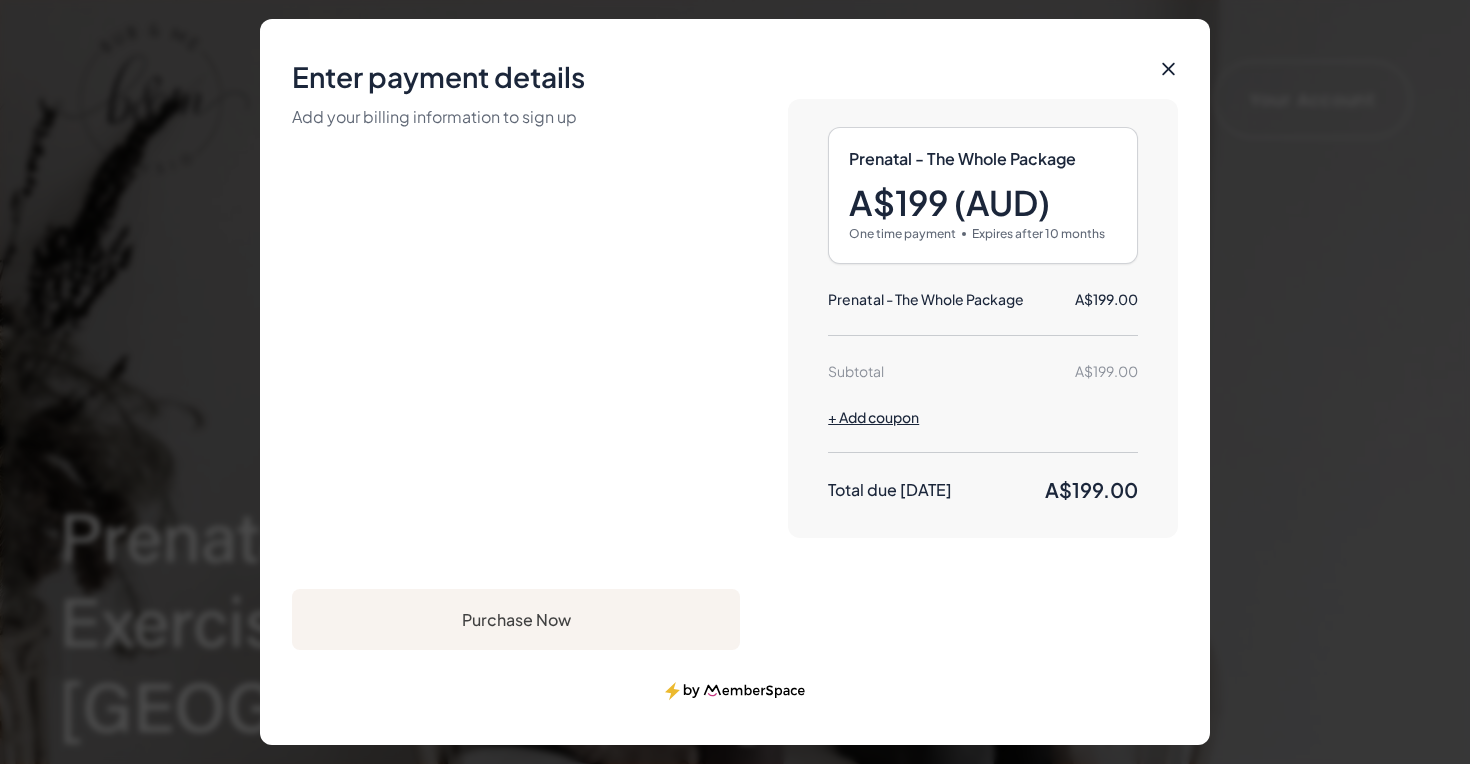click on "Purchase Now" 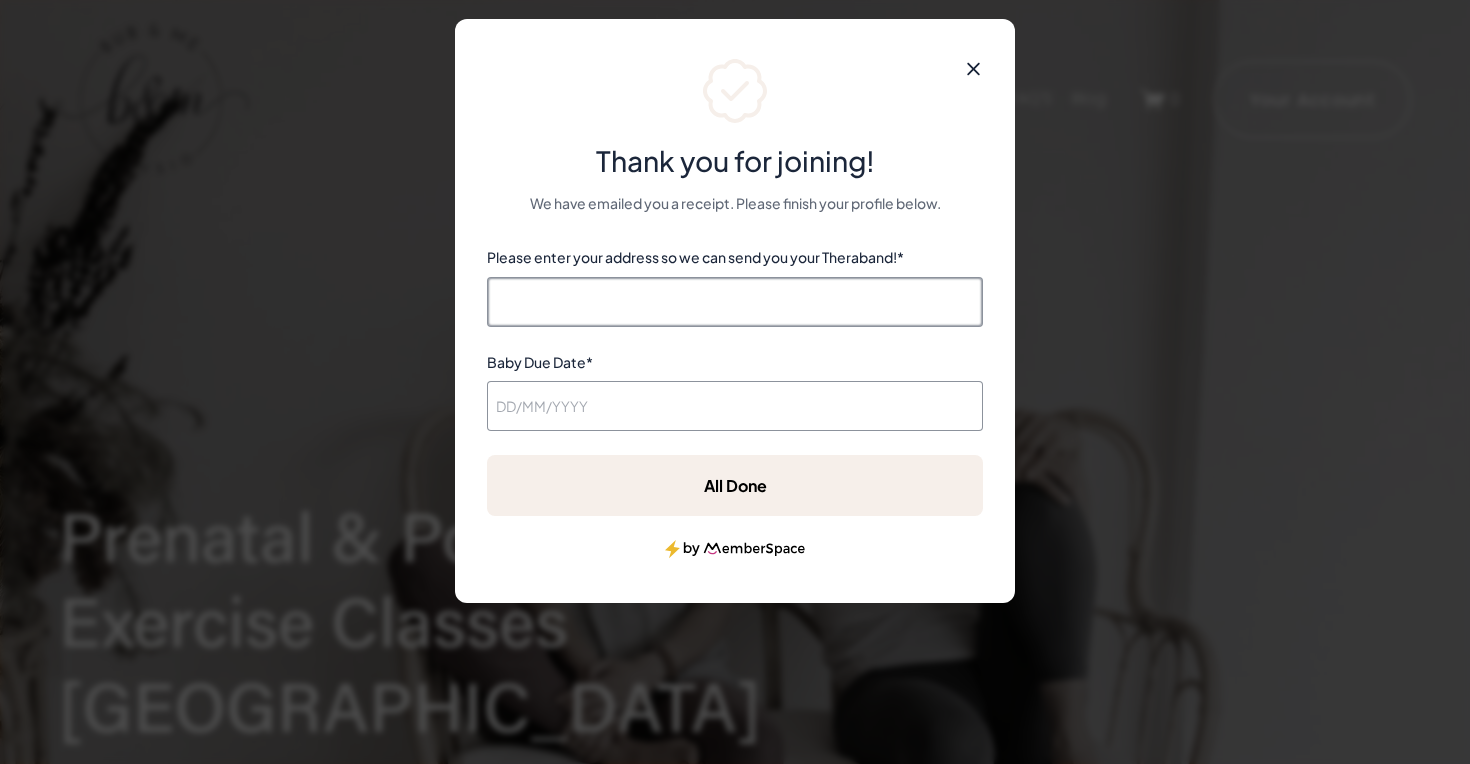 click on "Please enter your address so we can send you your Theraband! *" at bounding box center [735, 302] 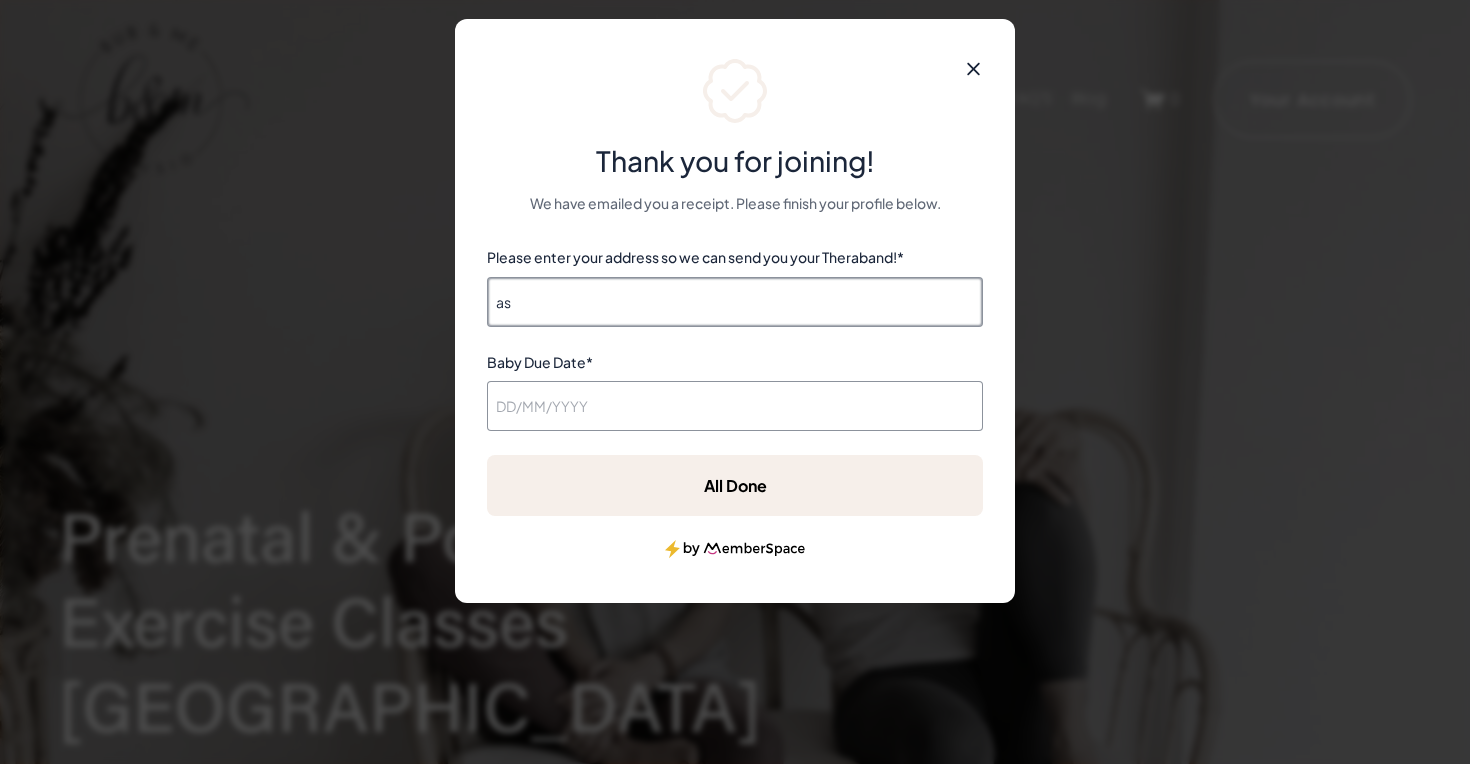 type on "a" 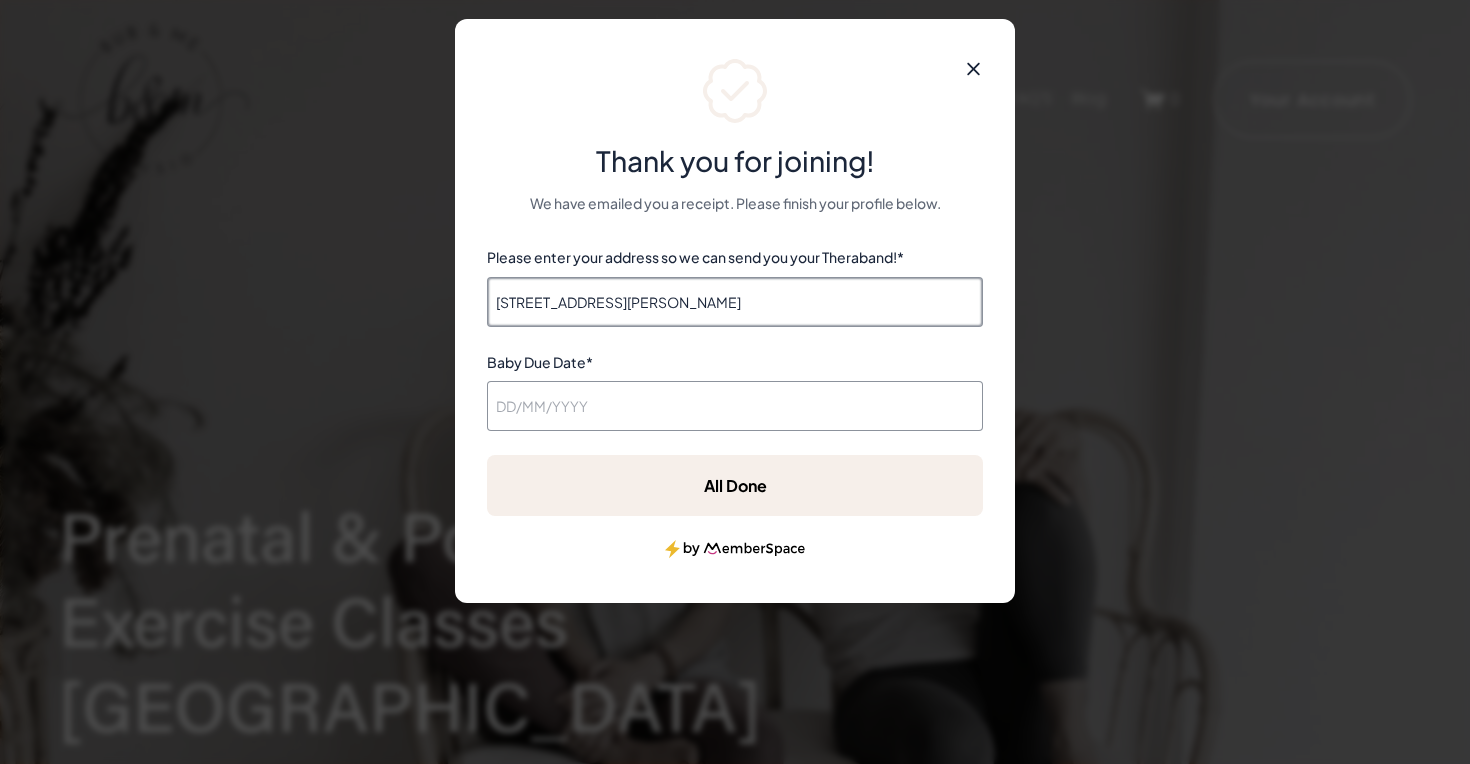 type on "4 Kennedy Ave, Jerrabomberra NSW 2619" 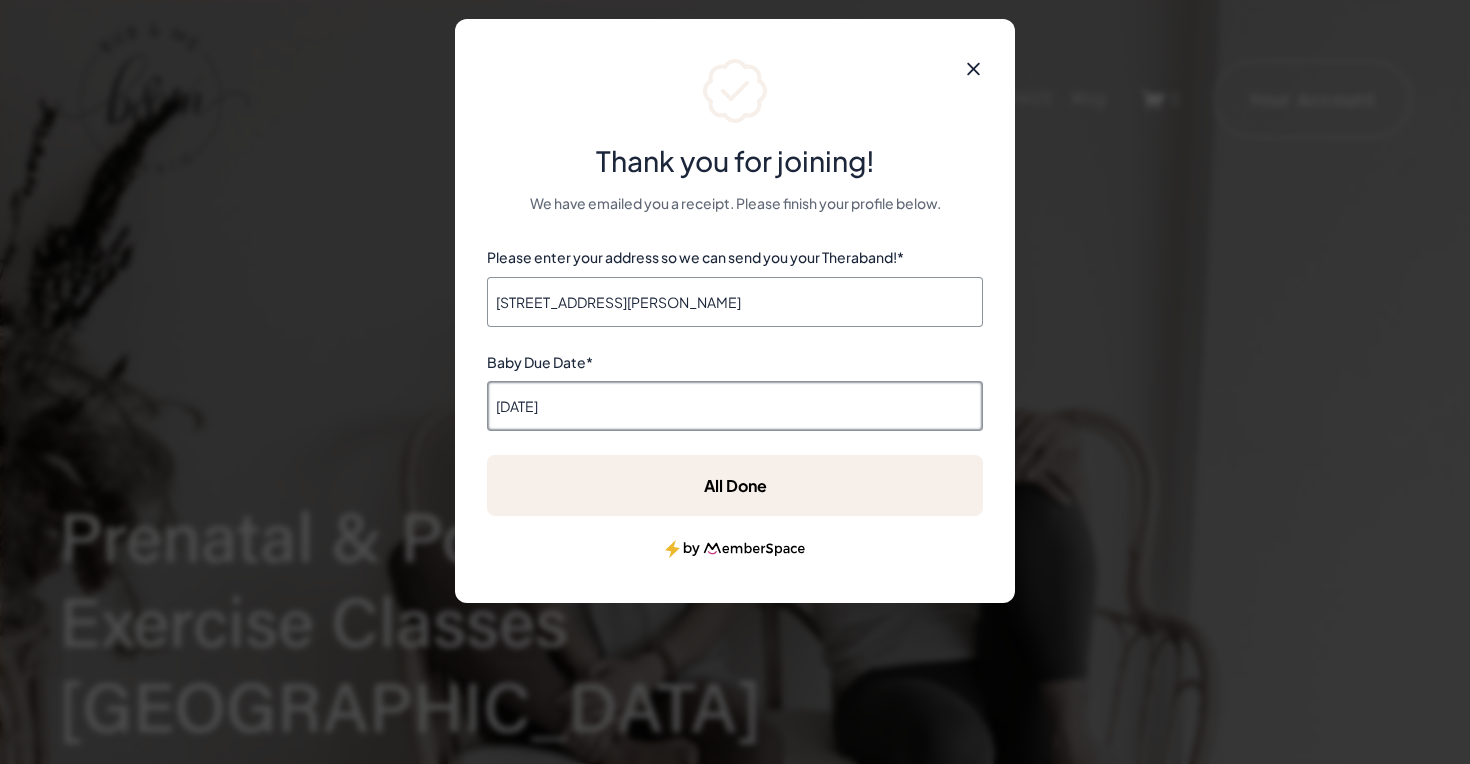 type on "02/02/2026" 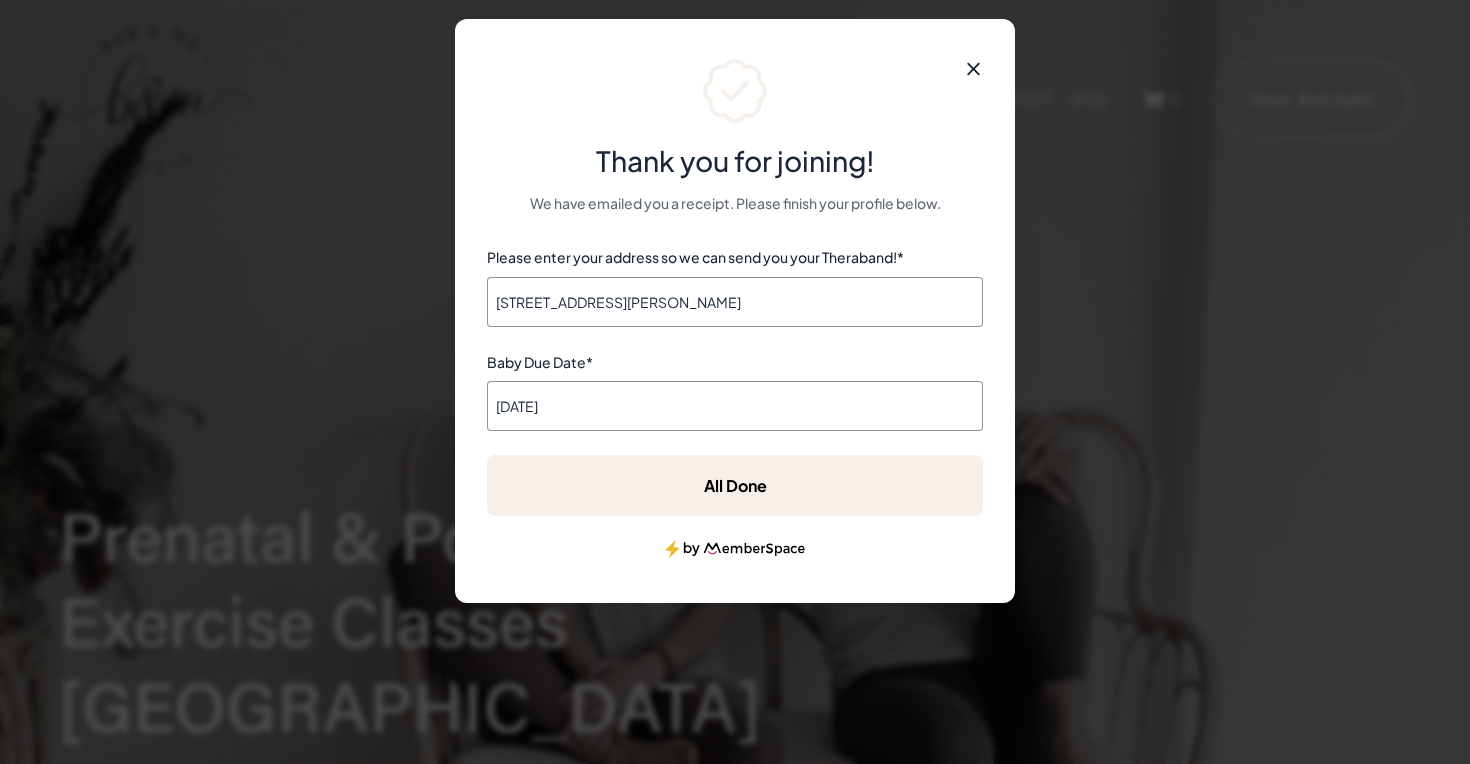 click at bounding box center [735, 549] 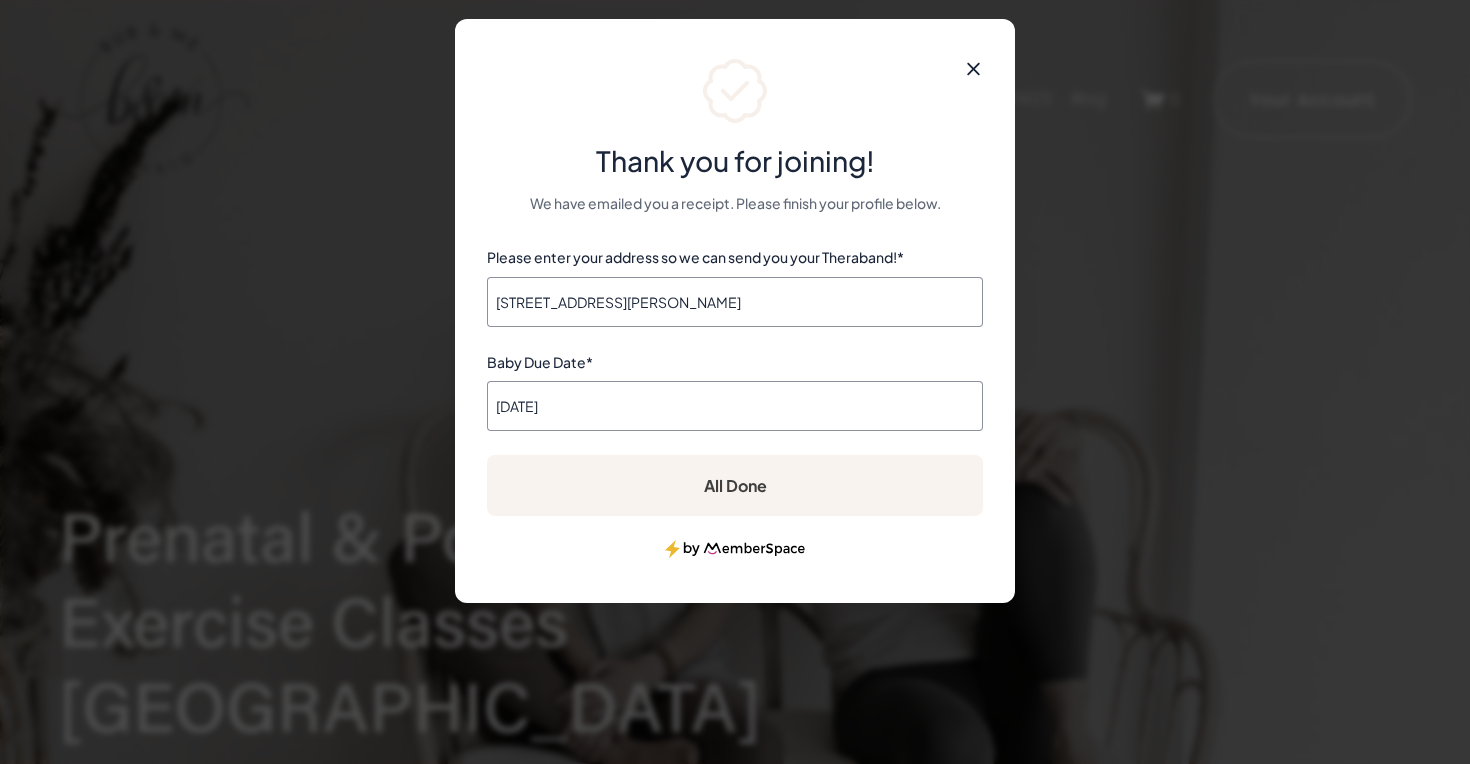 click on "All Done" at bounding box center [735, 485] 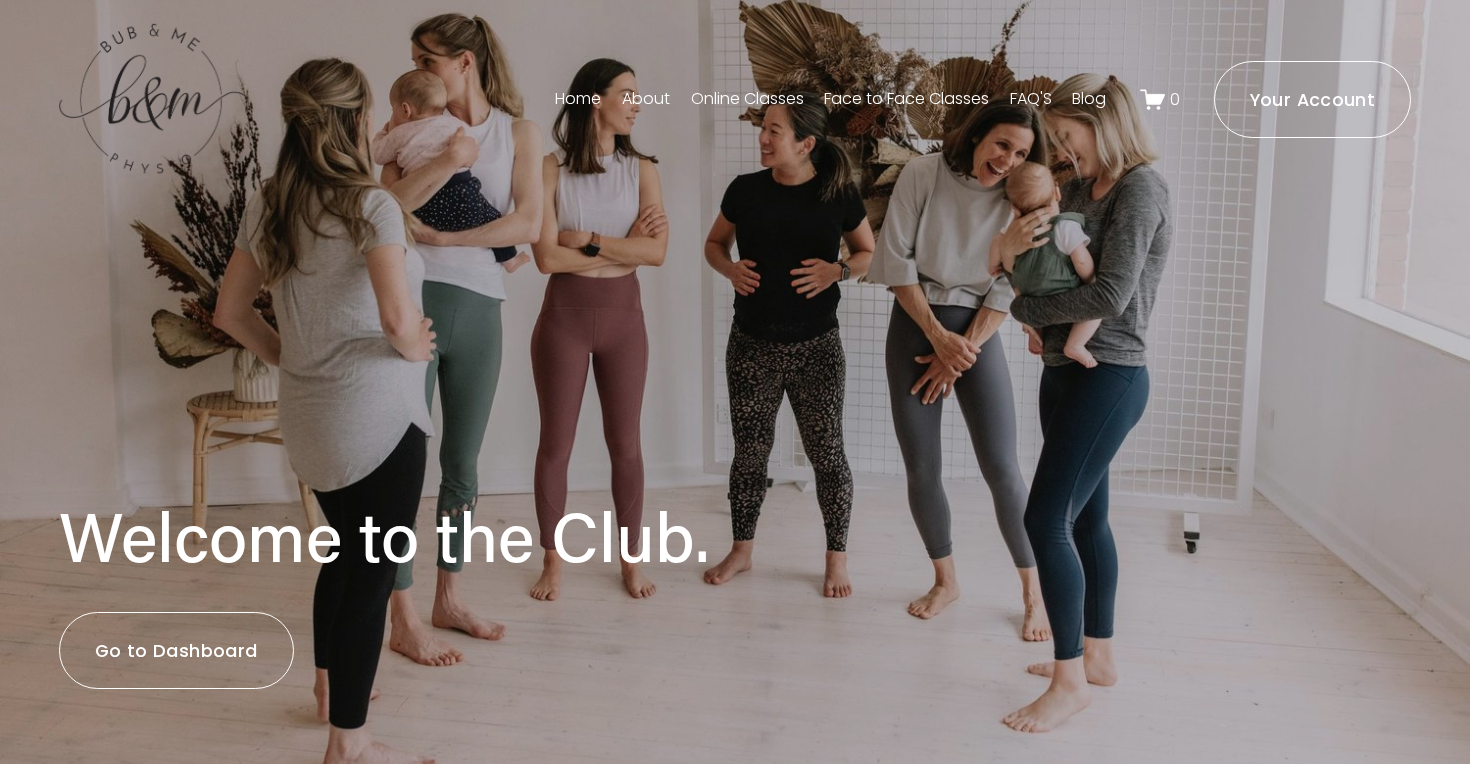 scroll, scrollTop: 0, scrollLeft: 0, axis: both 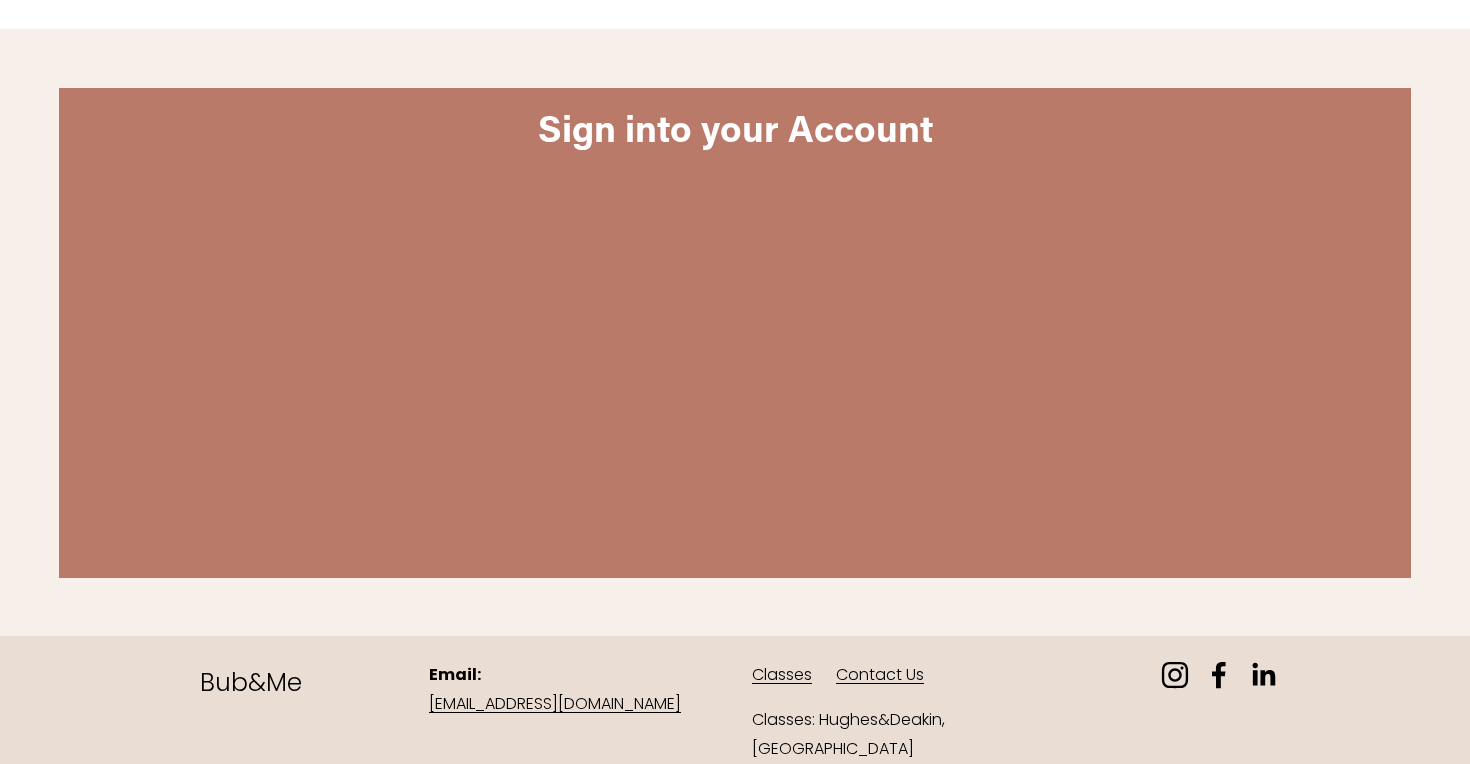 click on "Sign into your Account" at bounding box center [735, 127] 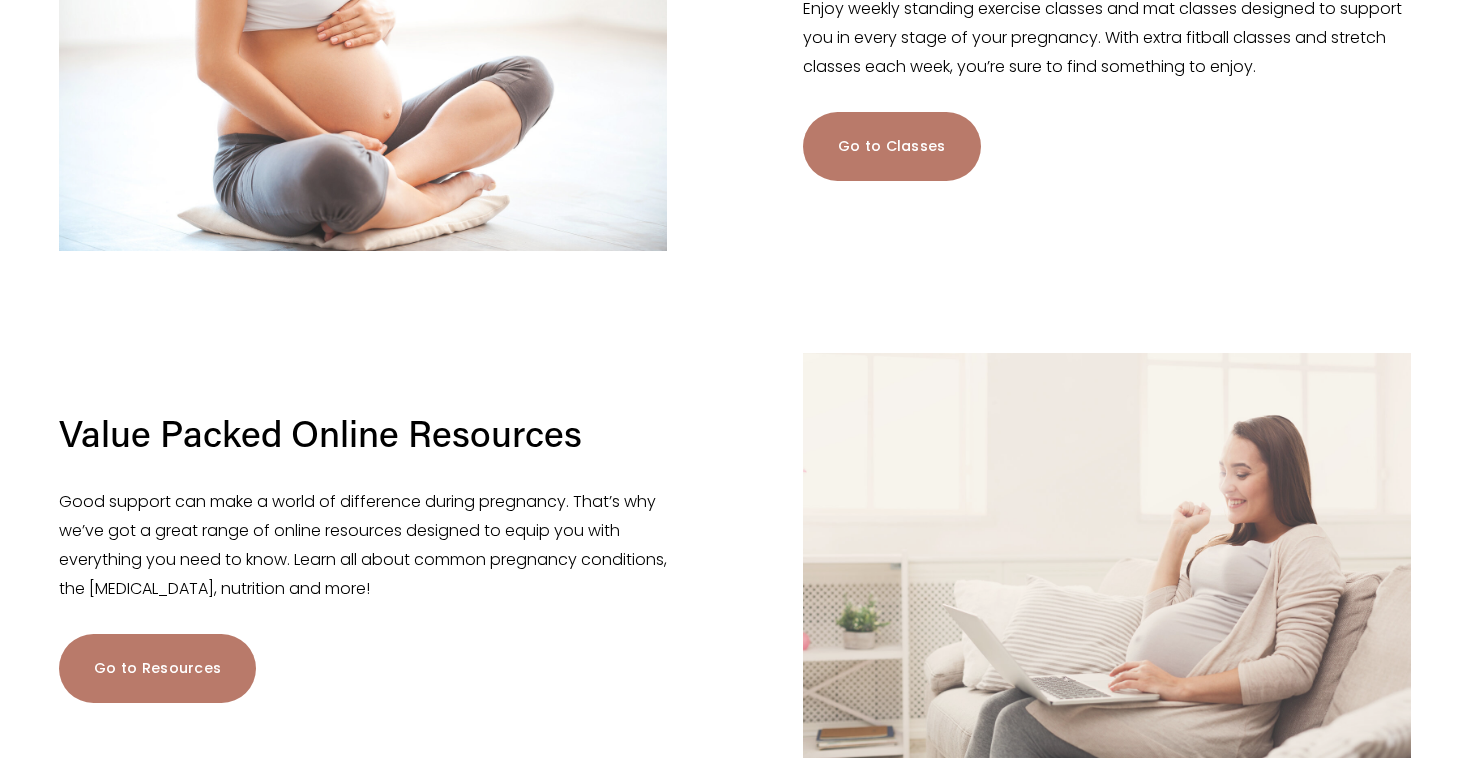 scroll, scrollTop: 1183, scrollLeft: 0, axis: vertical 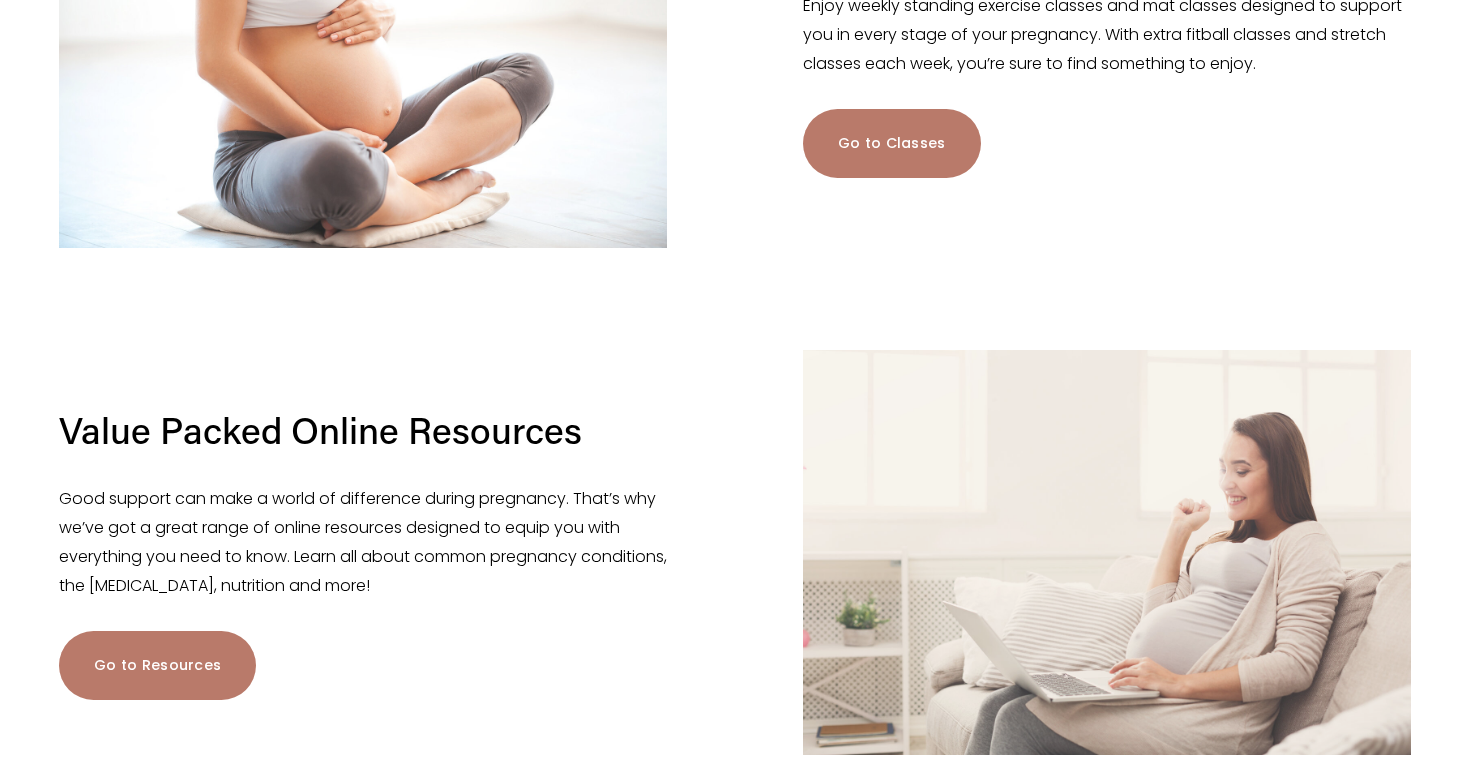 click on "Go to Classes" at bounding box center (892, 143) 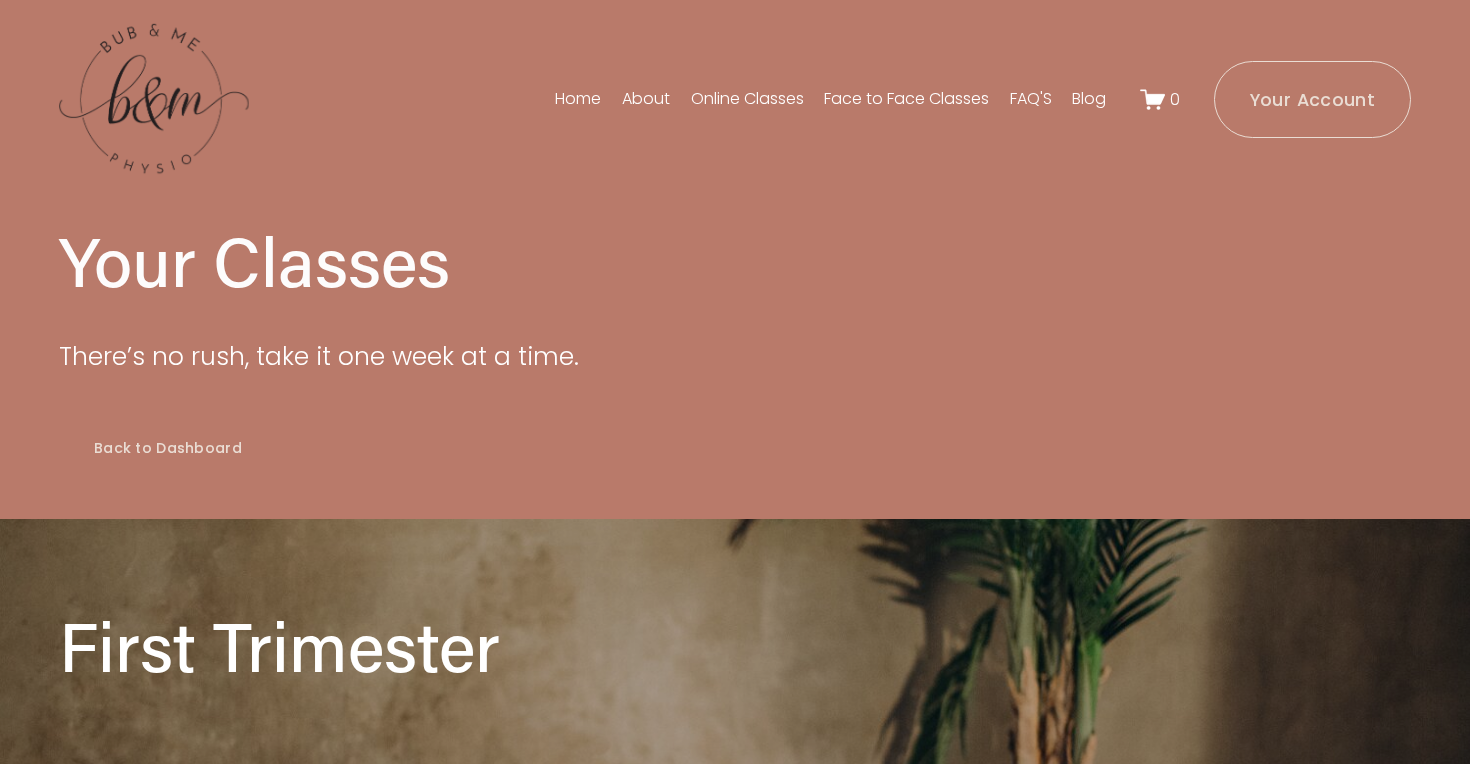 scroll, scrollTop: 0, scrollLeft: 0, axis: both 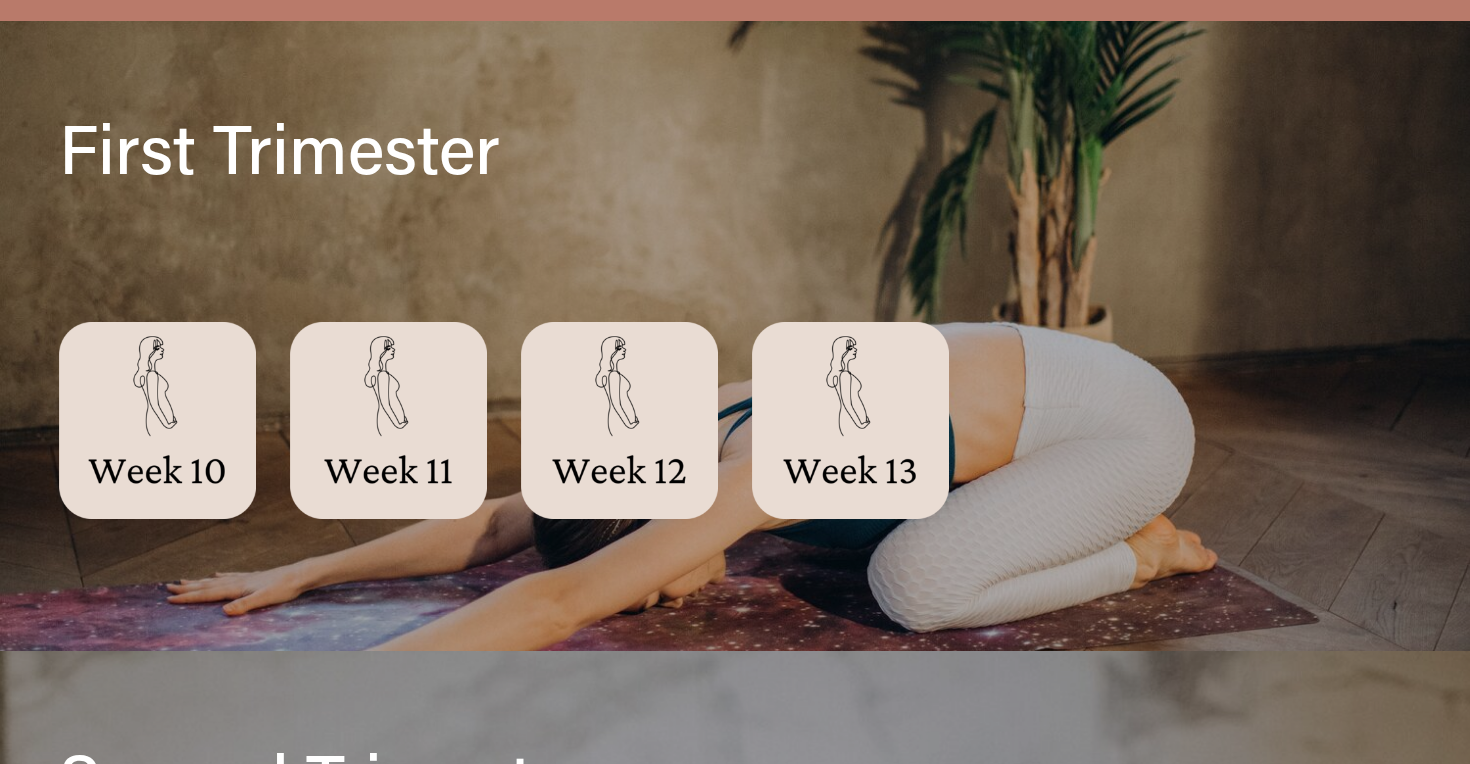 click at bounding box center (619, 420) 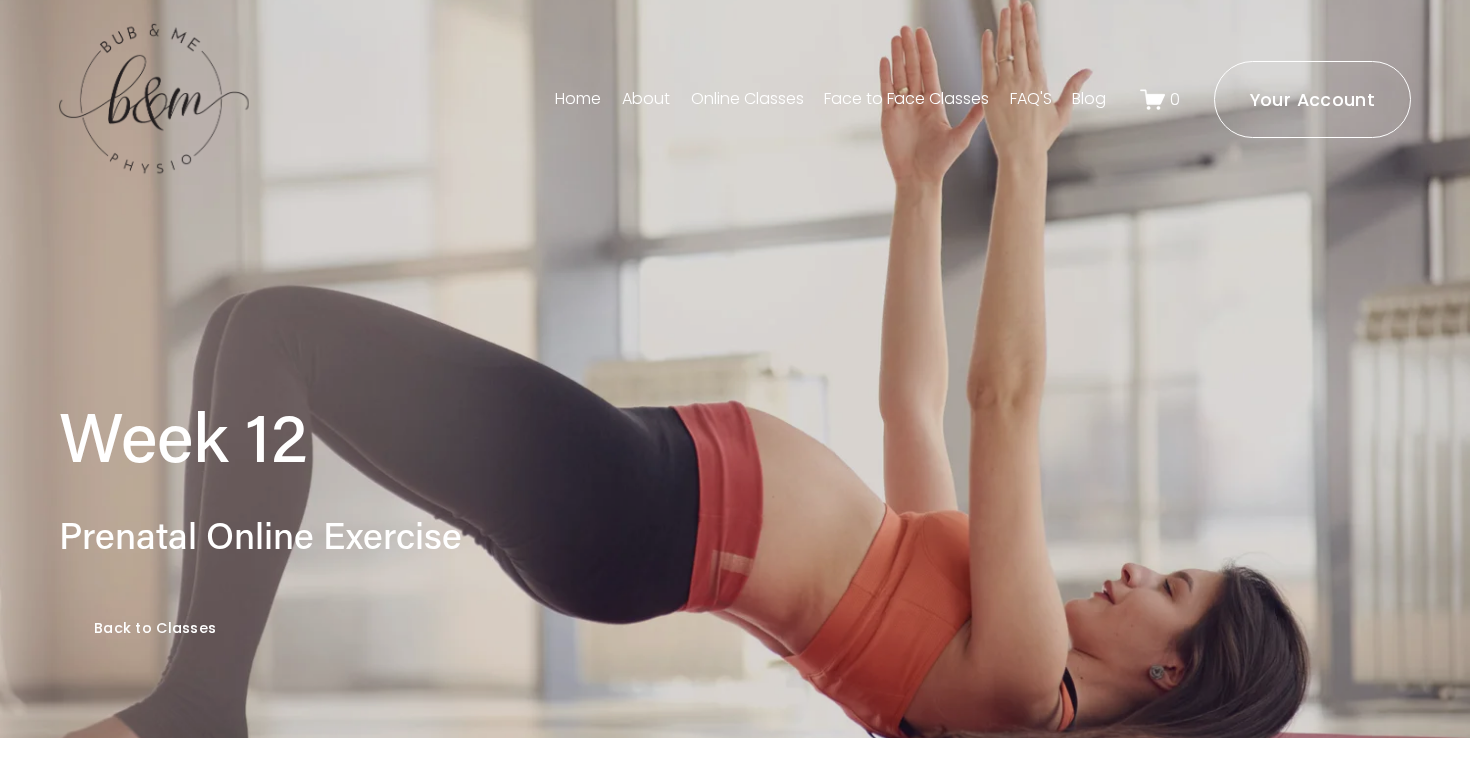 scroll, scrollTop: 0, scrollLeft: 0, axis: both 